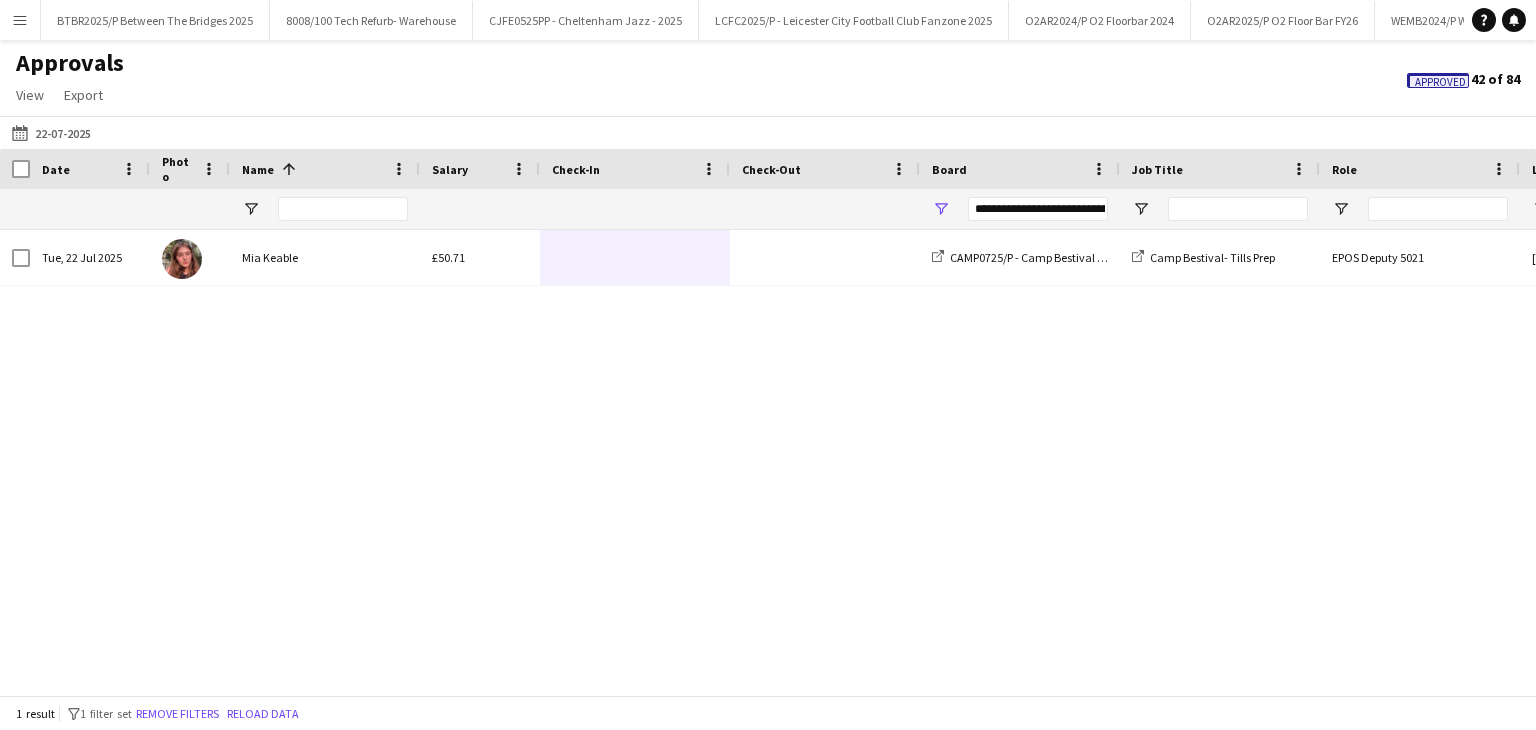 scroll, scrollTop: 0, scrollLeft: 0, axis: both 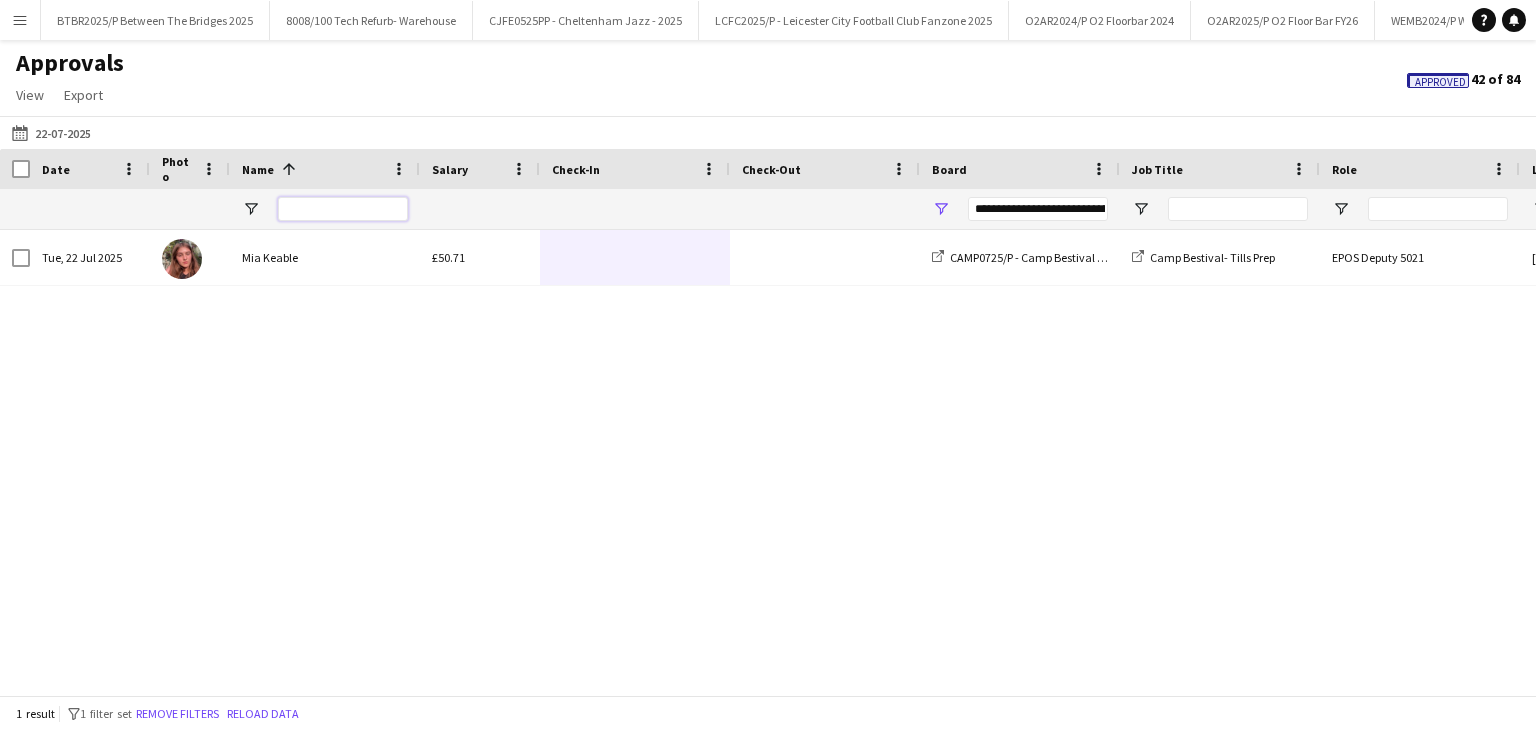 click at bounding box center [343, 209] 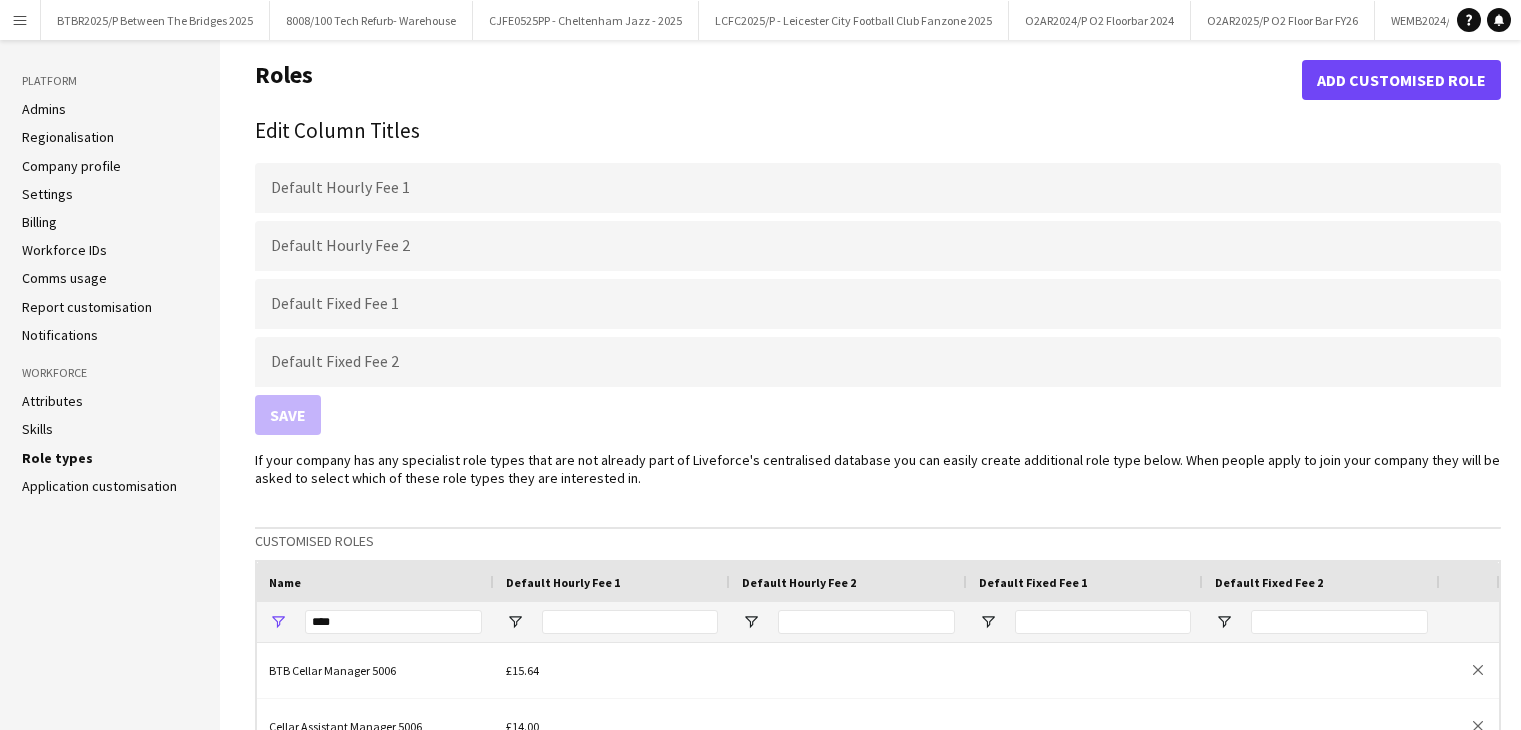 scroll, scrollTop: 400, scrollLeft: 0, axis: vertical 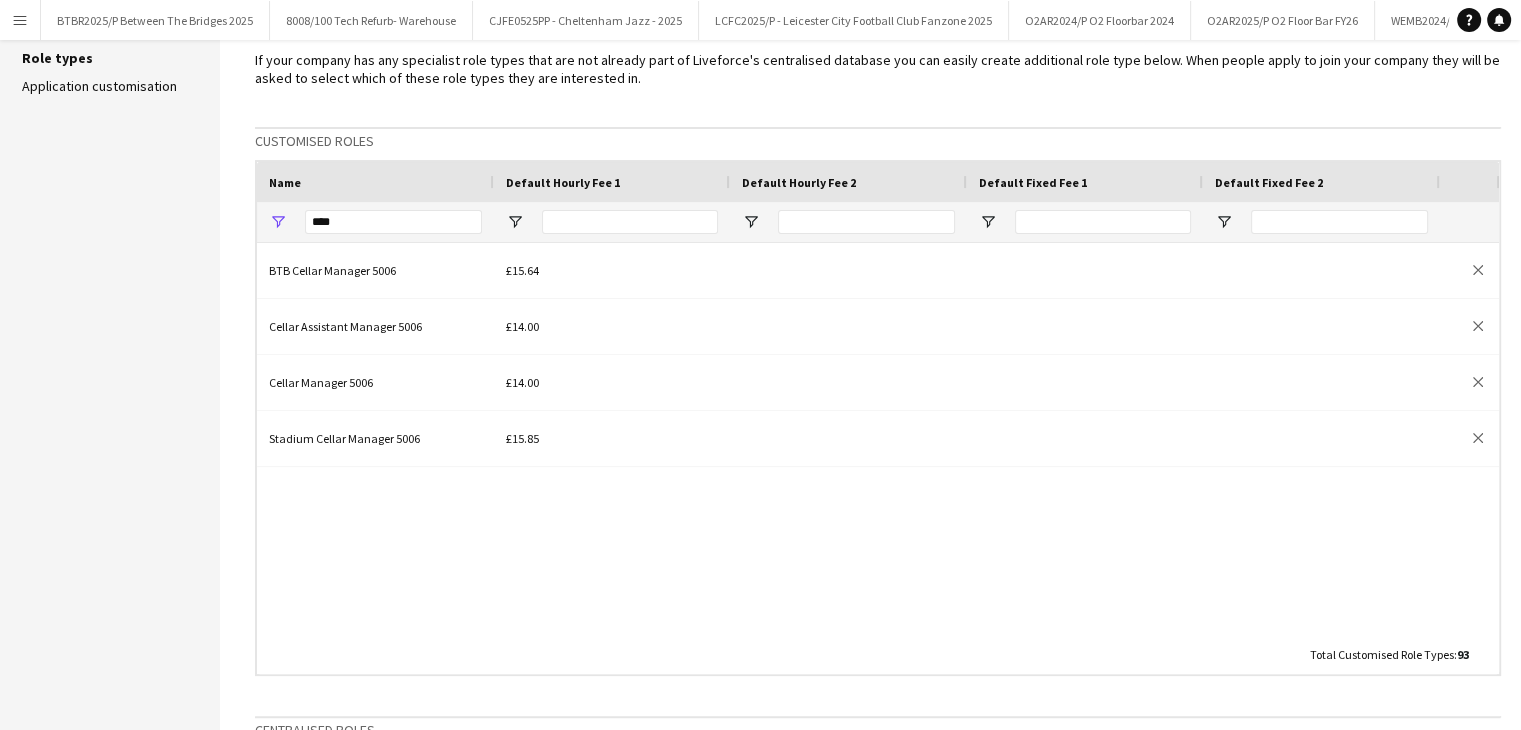 click on "Menu" at bounding box center (20, 20) 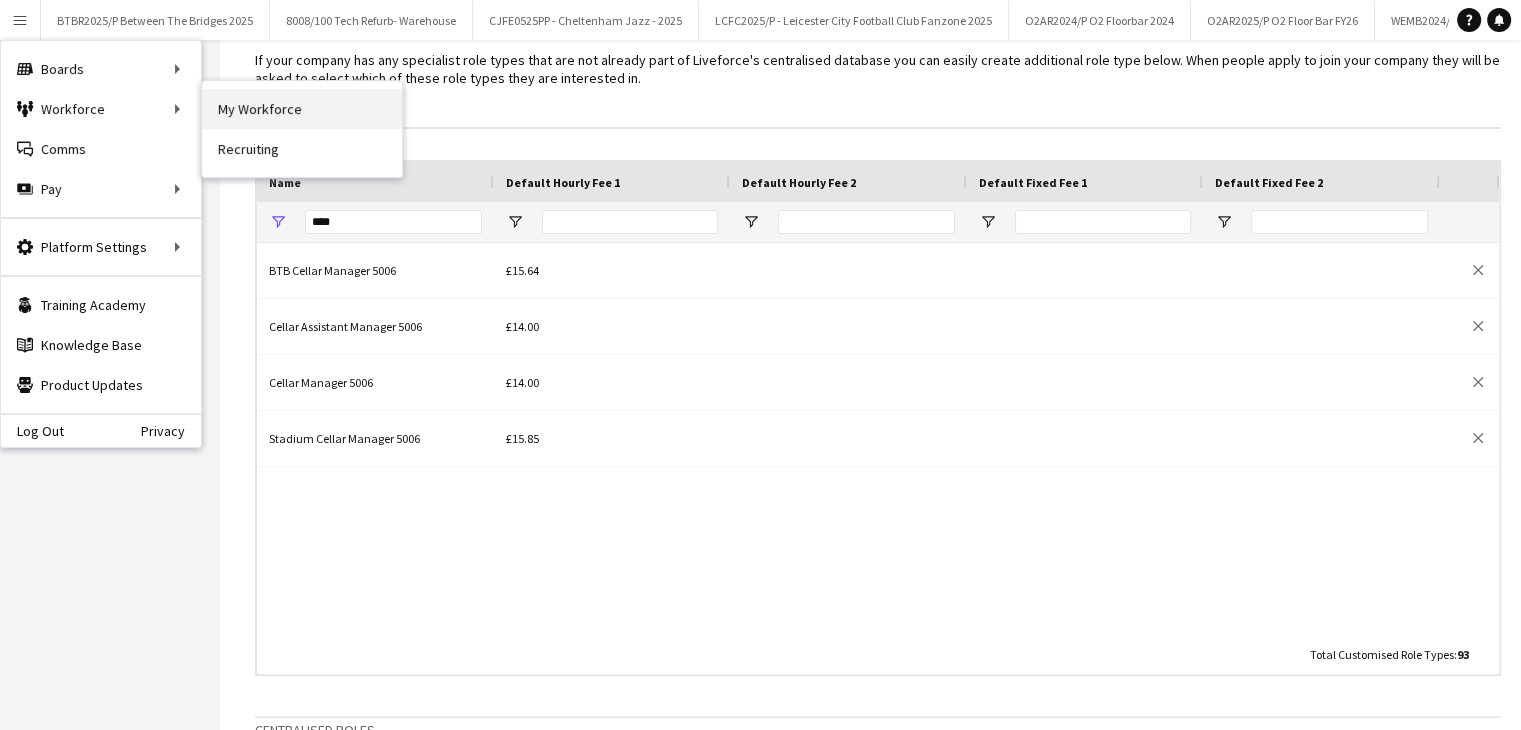 click on "My Workforce" at bounding box center (302, 109) 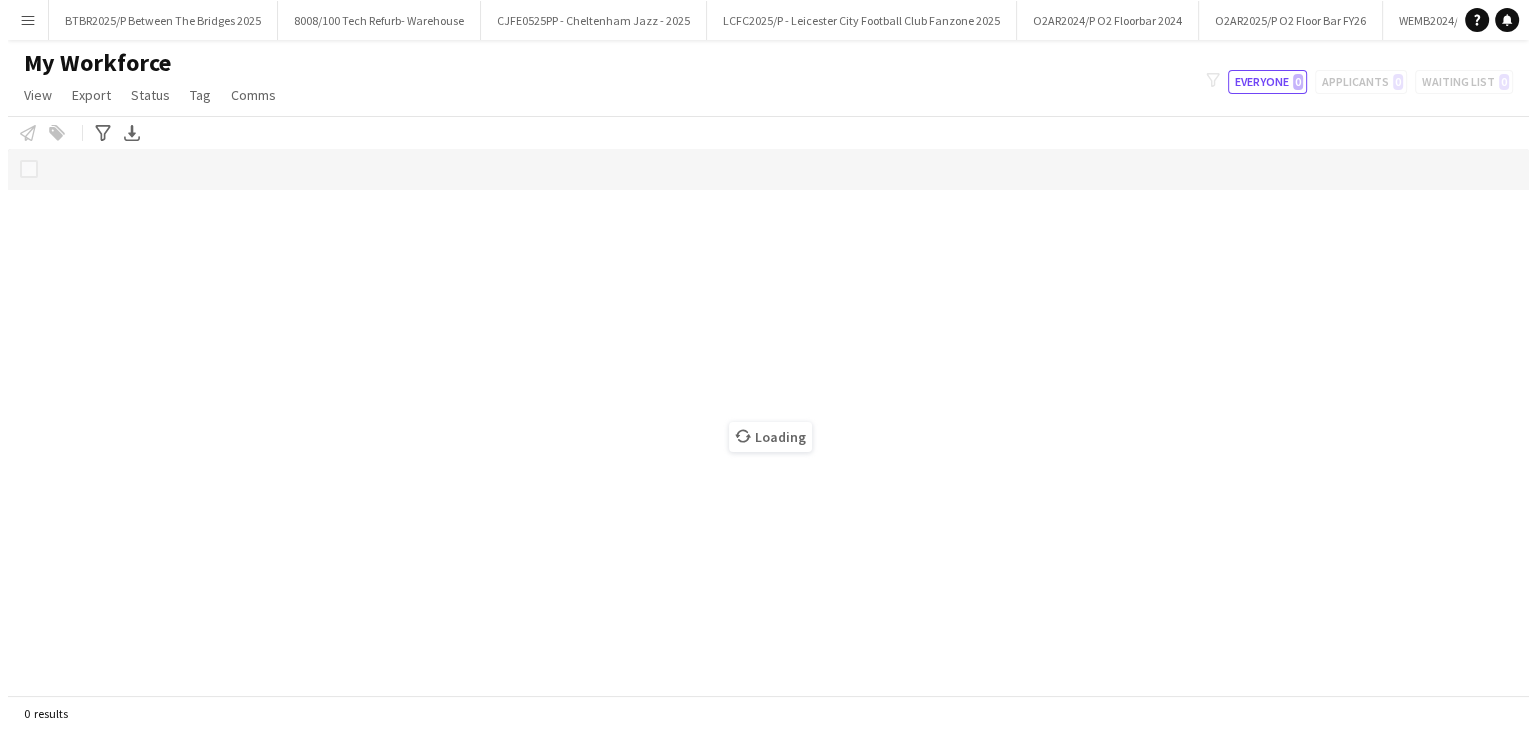 scroll, scrollTop: 0, scrollLeft: 0, axis: both 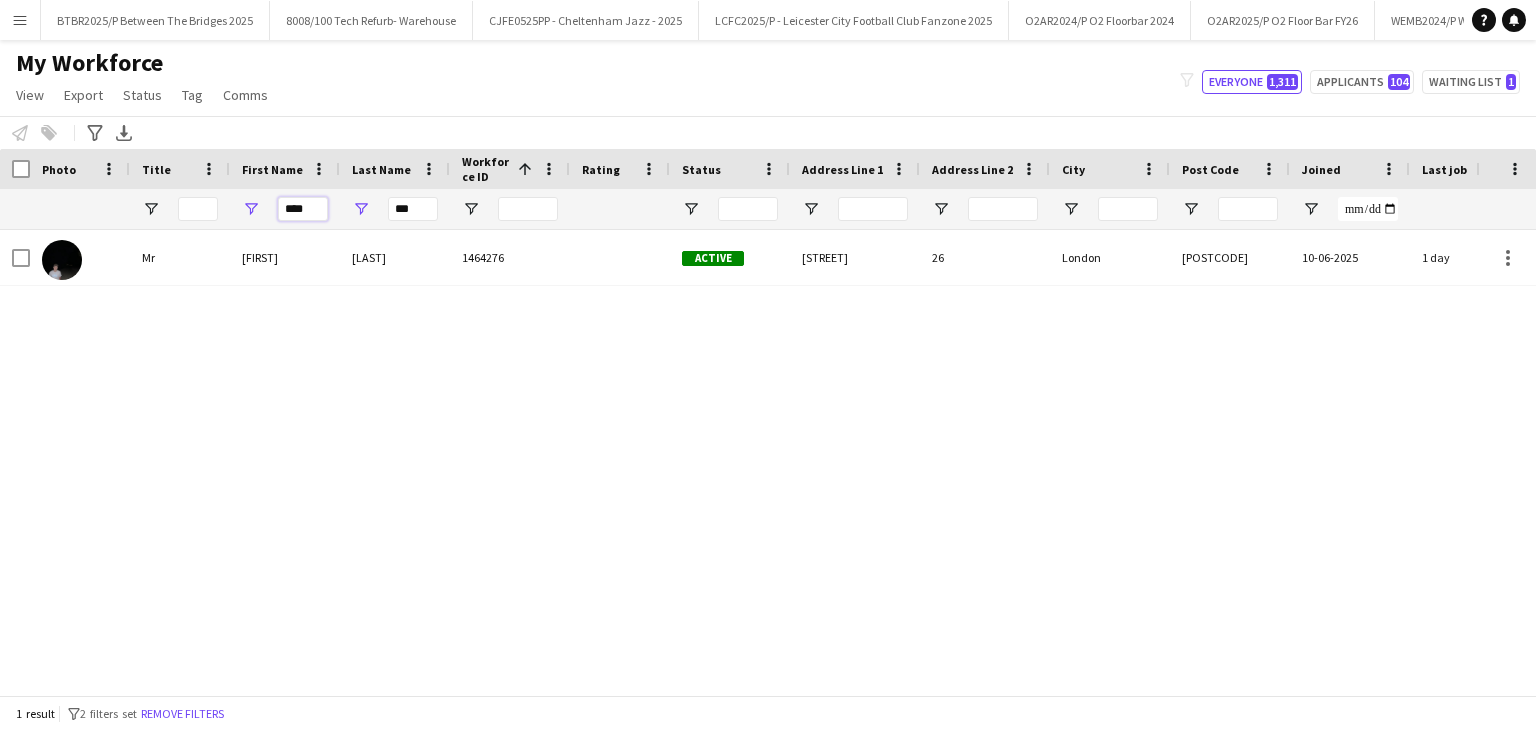 click on "****" at bounding box center [303, 209] 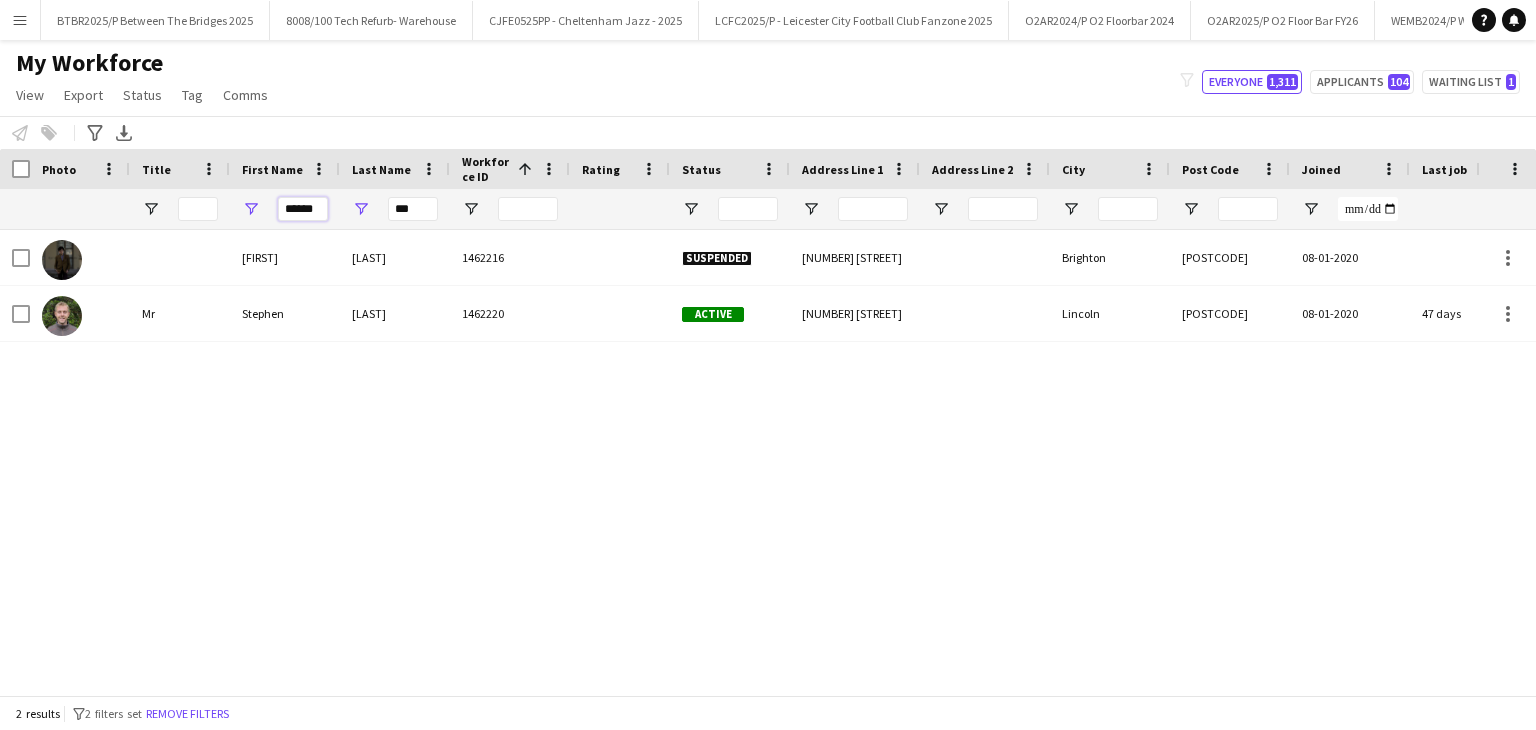 type on "******" 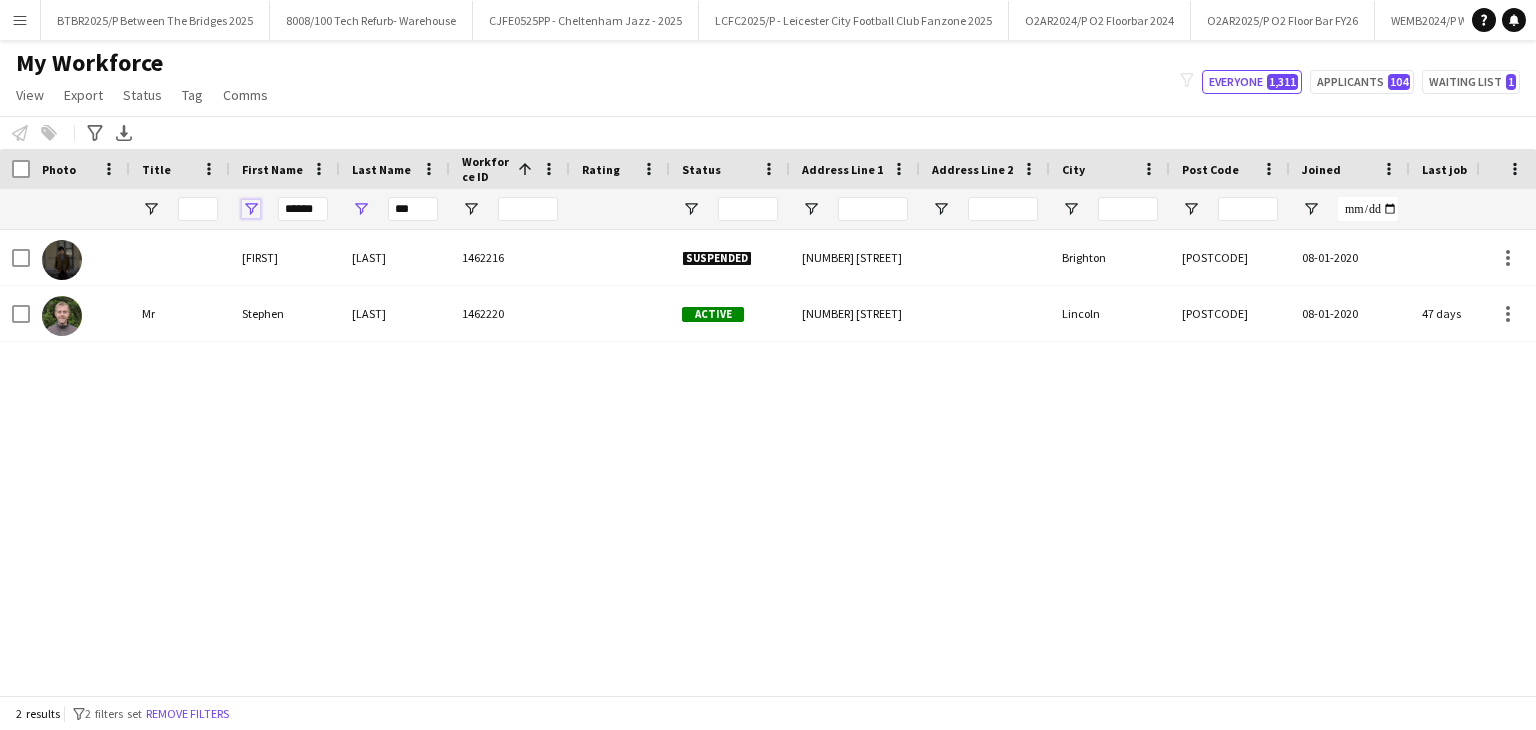 type 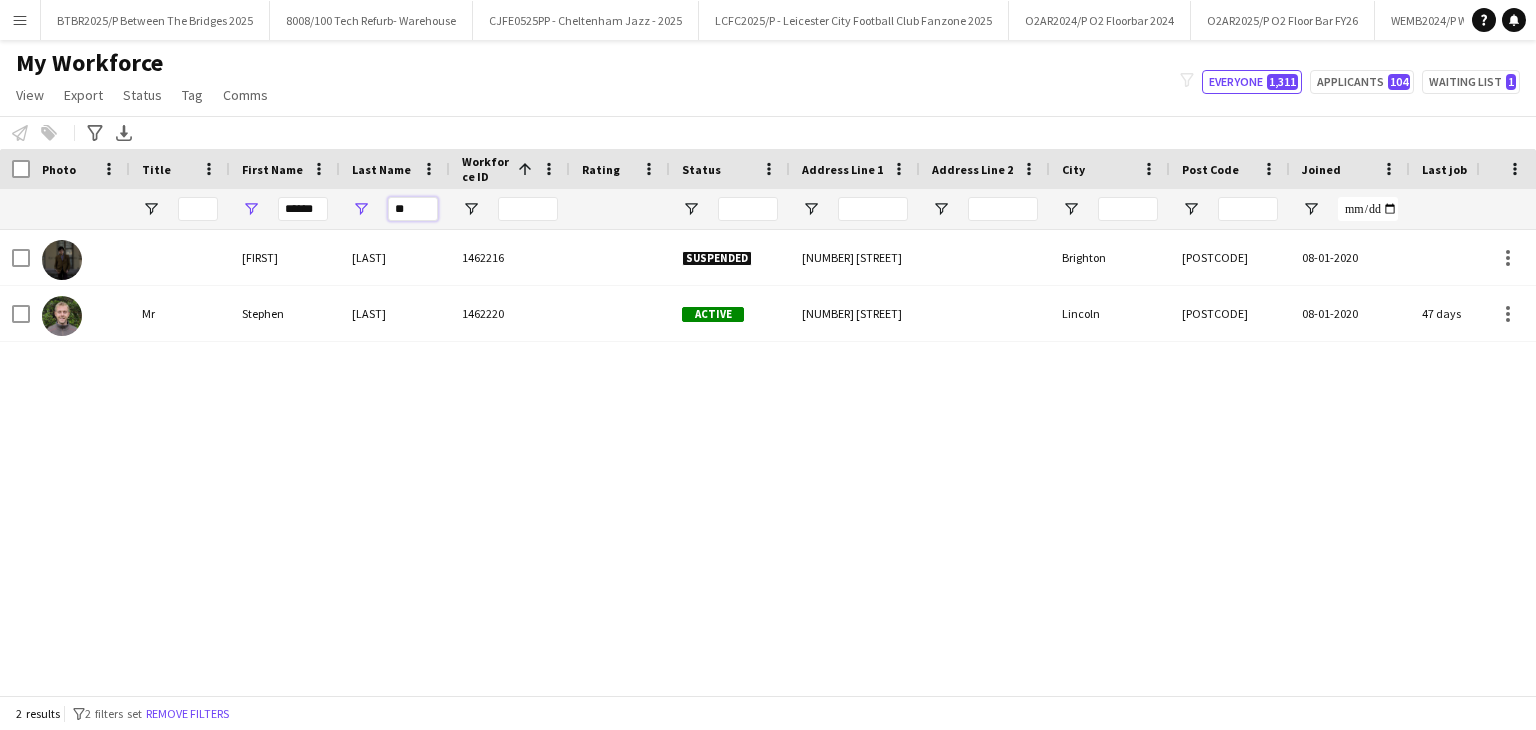 type on "*" 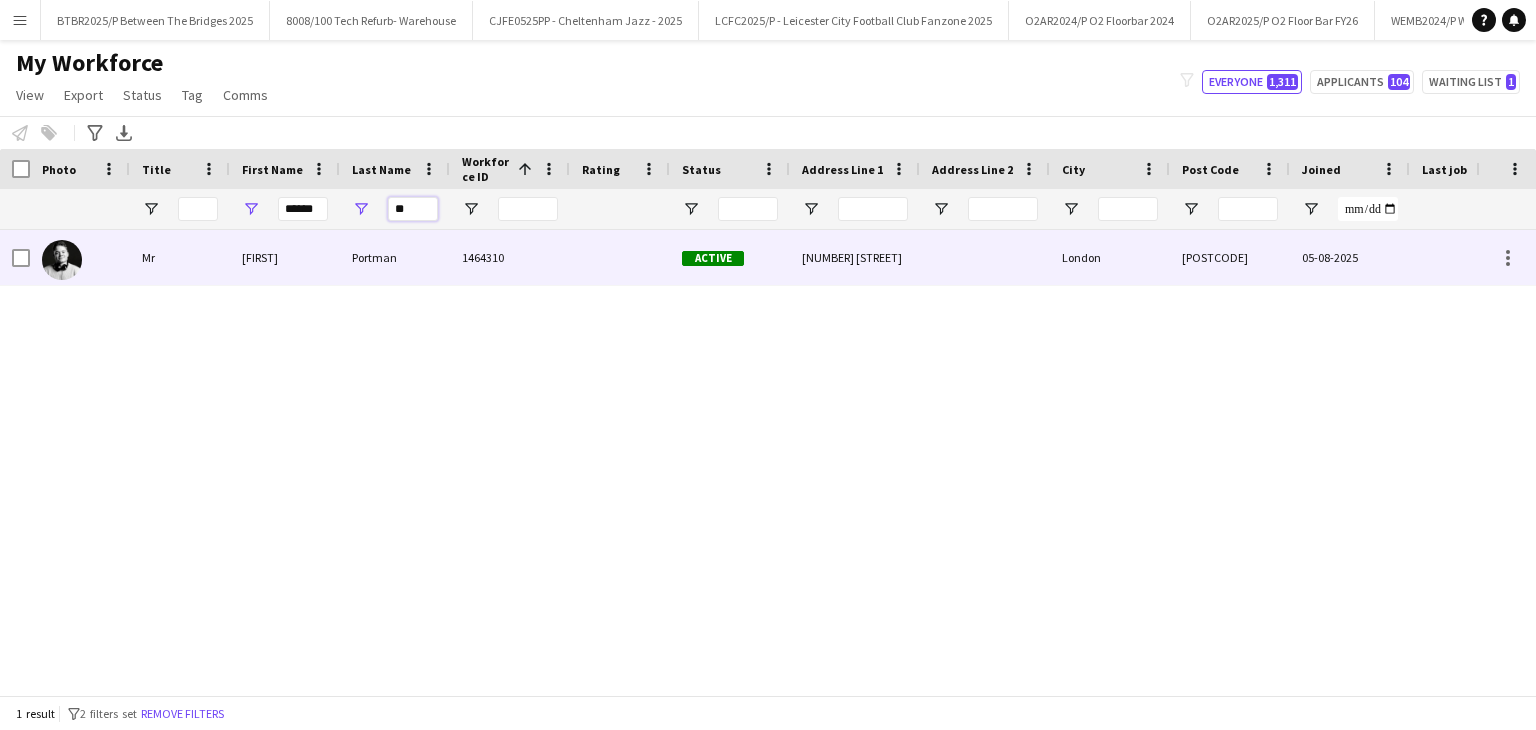 type on "**" 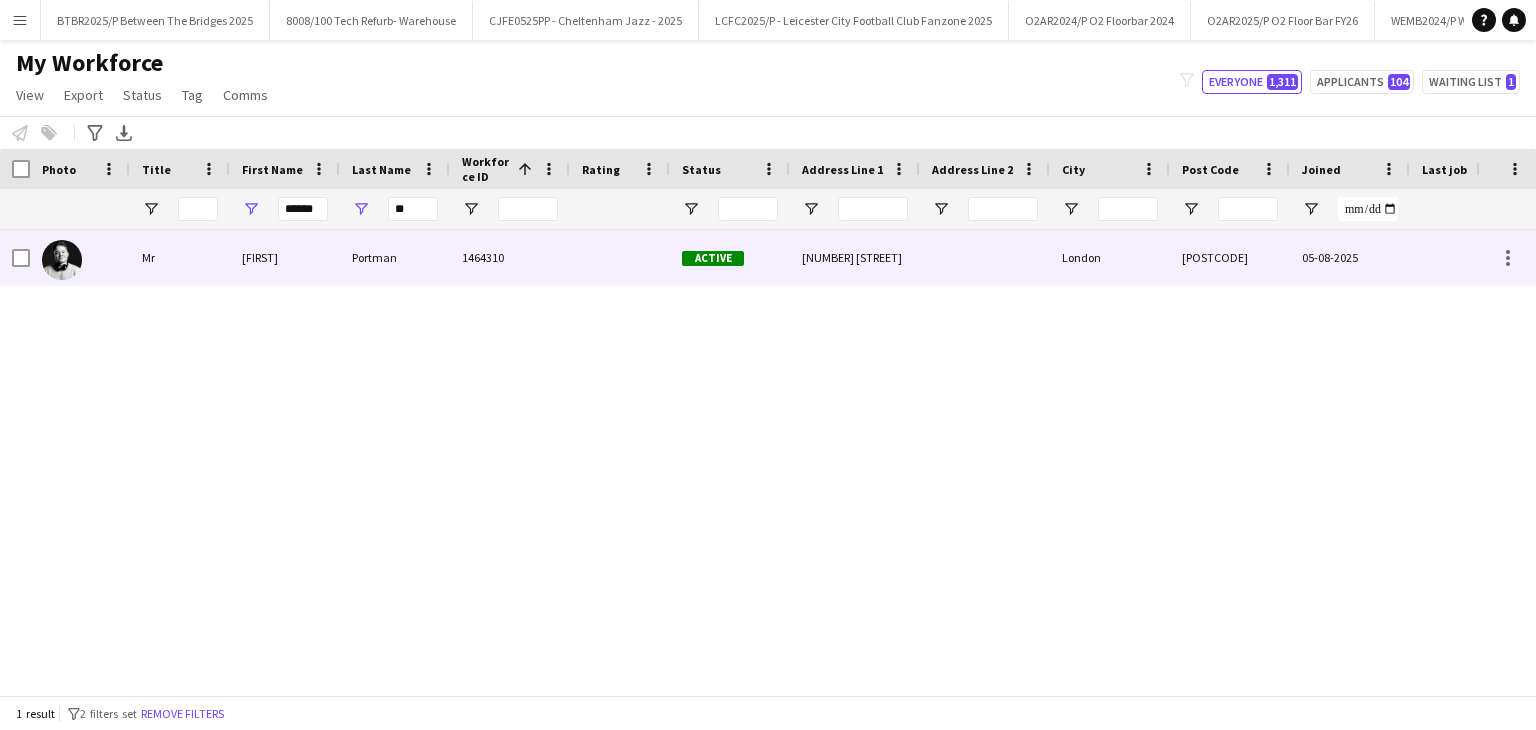 click on "[NUMBER] [STREET]" at bounding box center (855, 257) 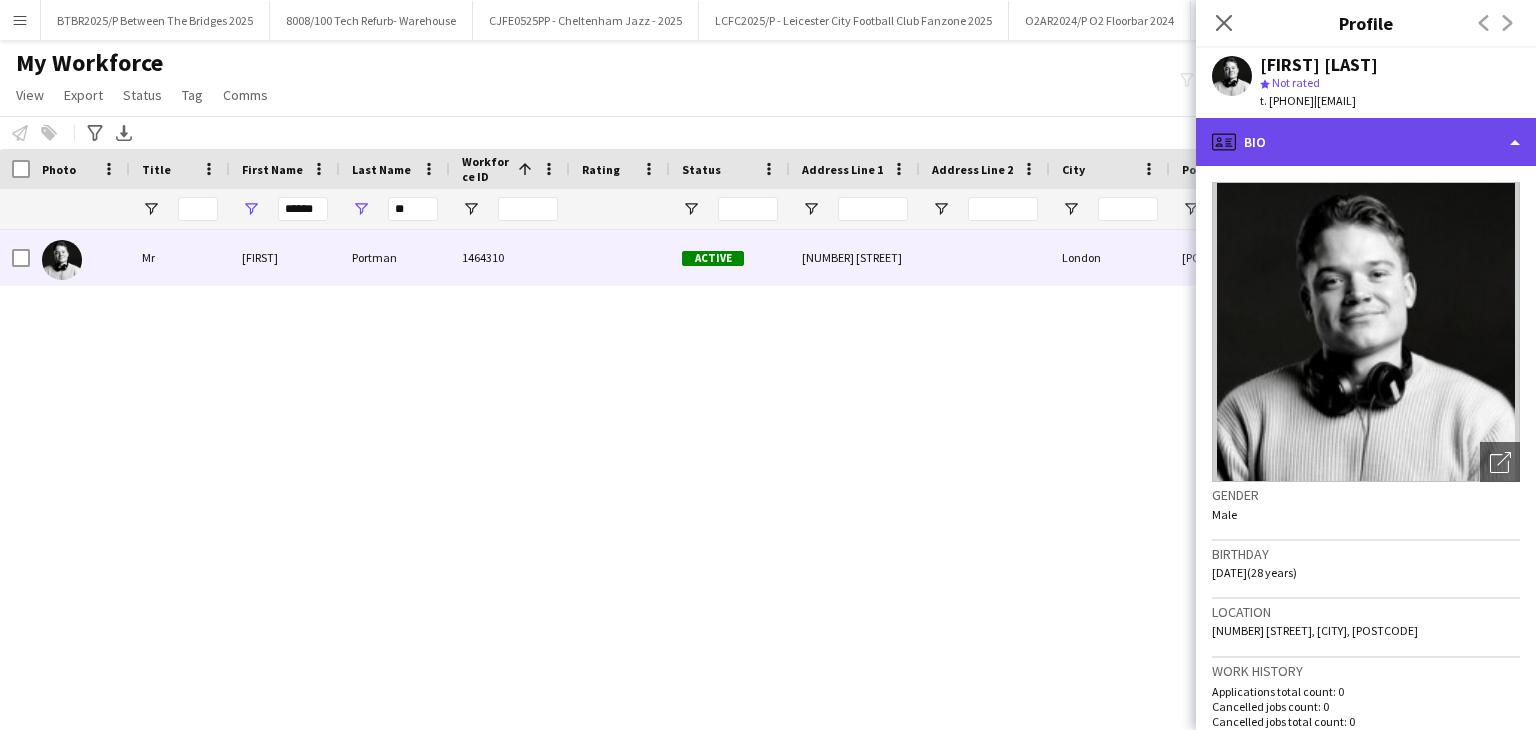 click on "profile
Bio" 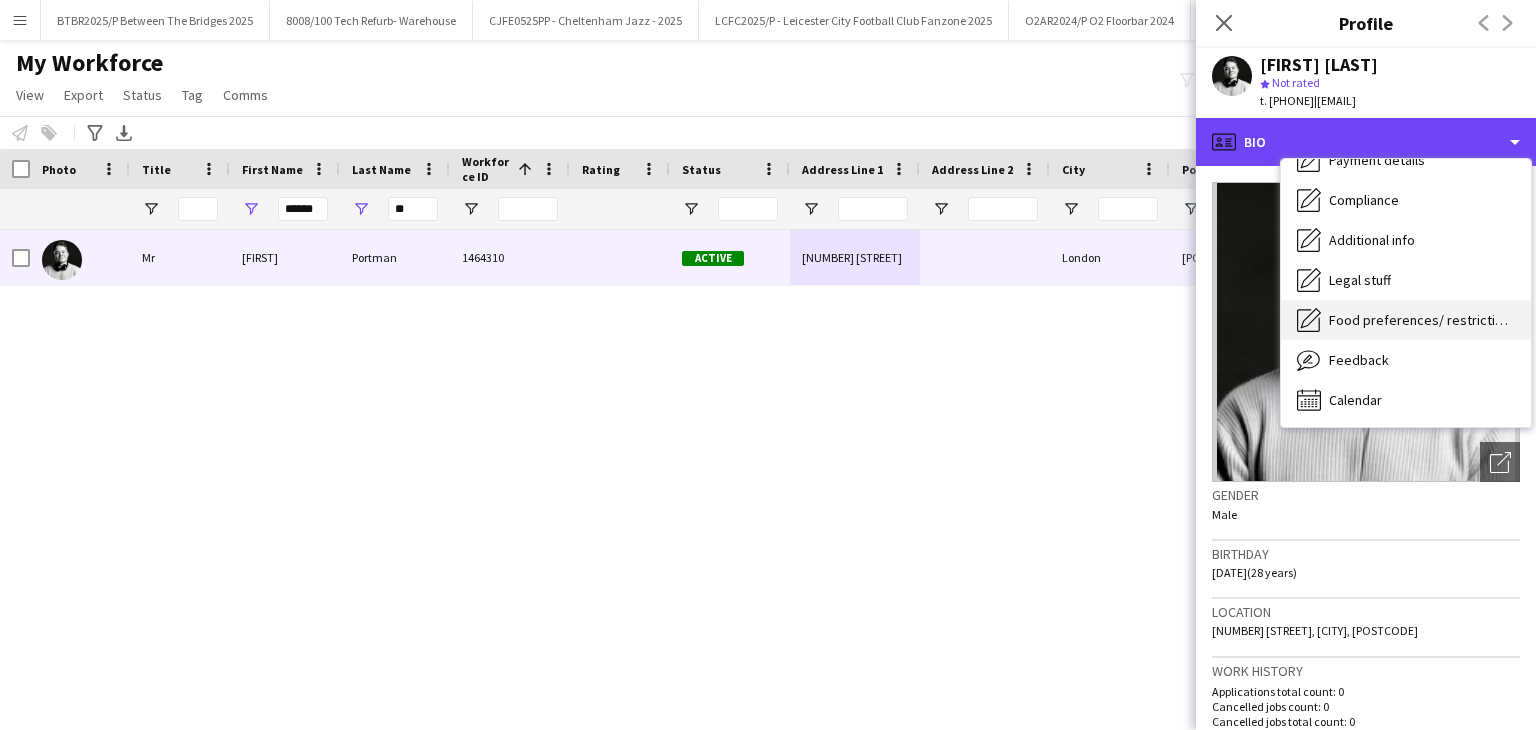 scroll, scrollTop: 268, scrollLeft: 0, axis: vertical 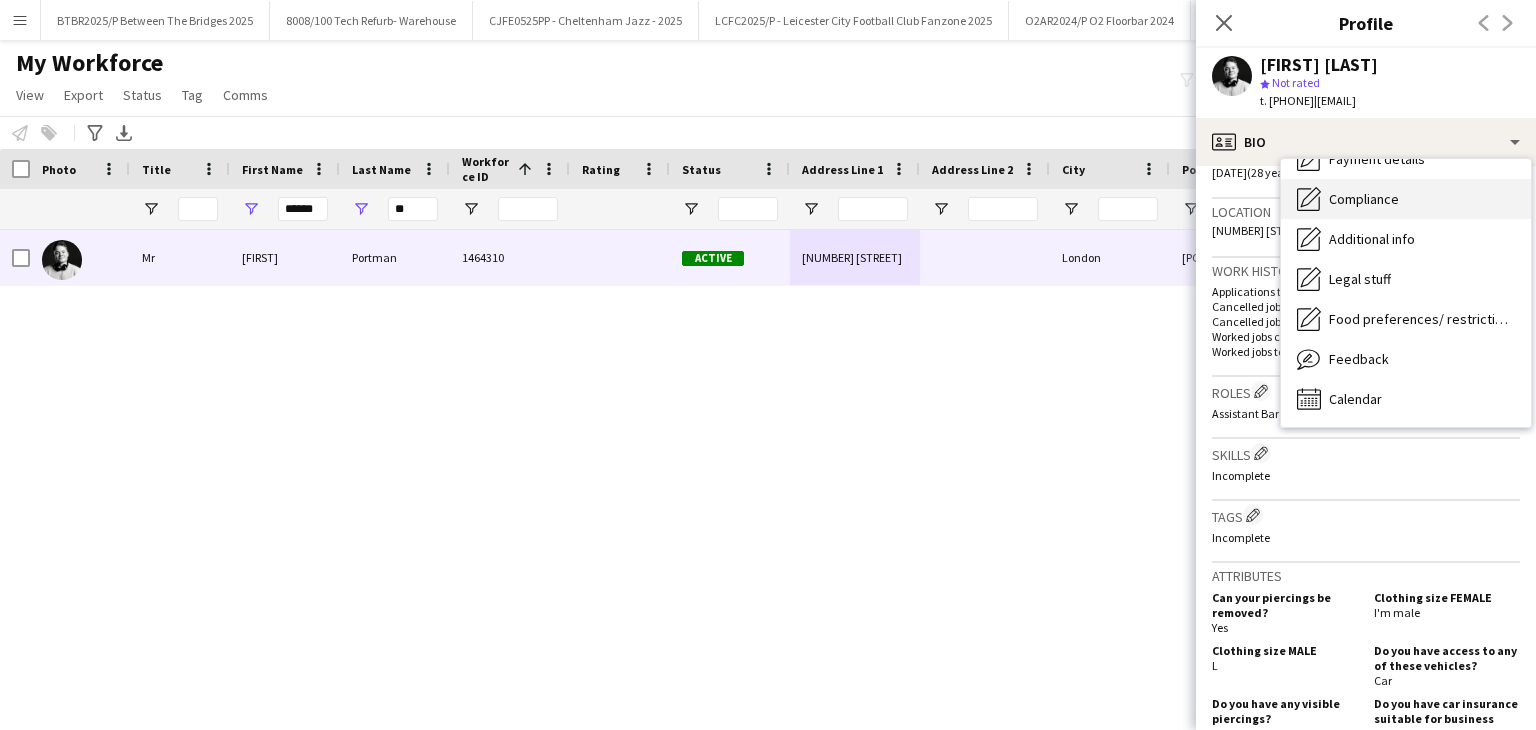 click on "Compliance
Compliance" at bounding box center (1406, 199) 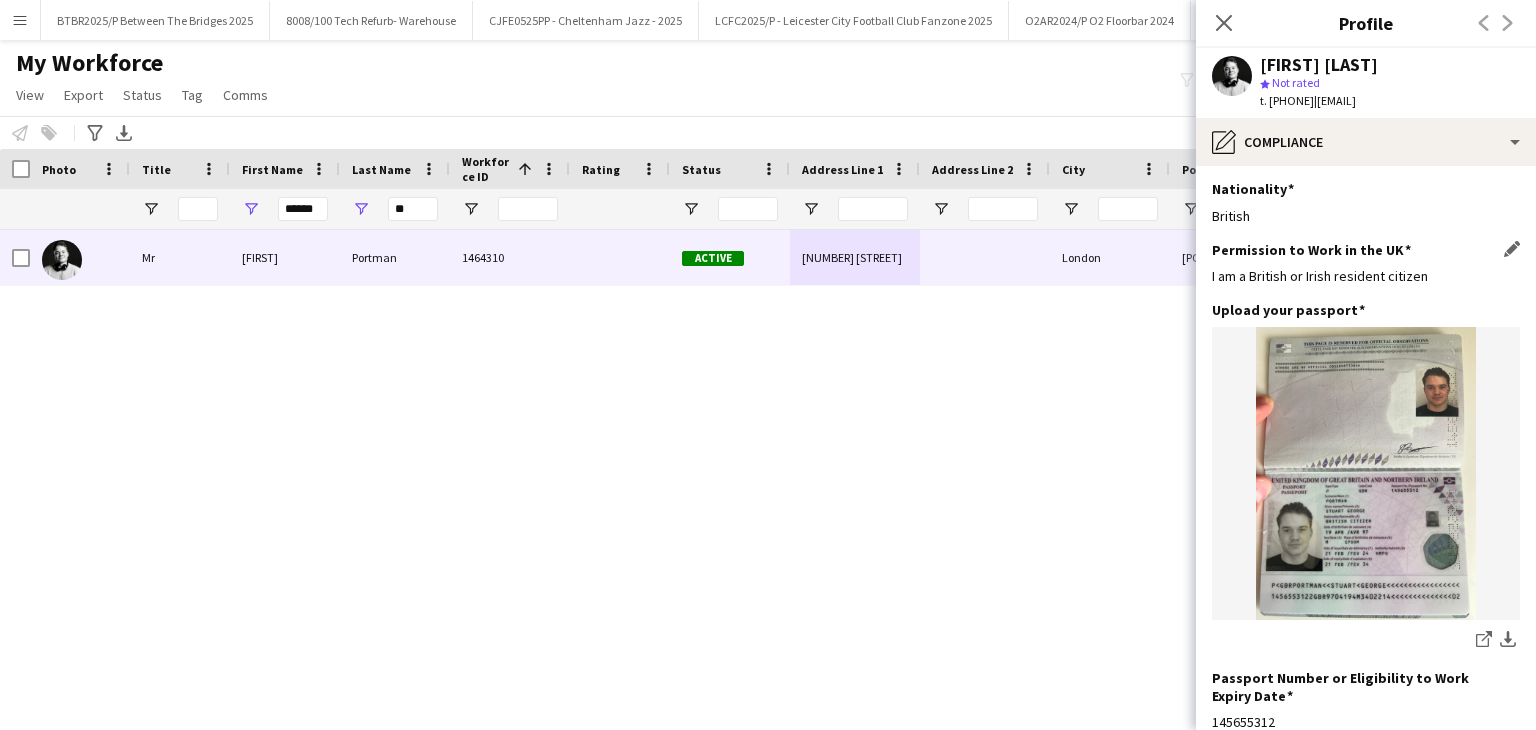 scroll, scrollTop: 0, scrollLeft: 0, axis: both 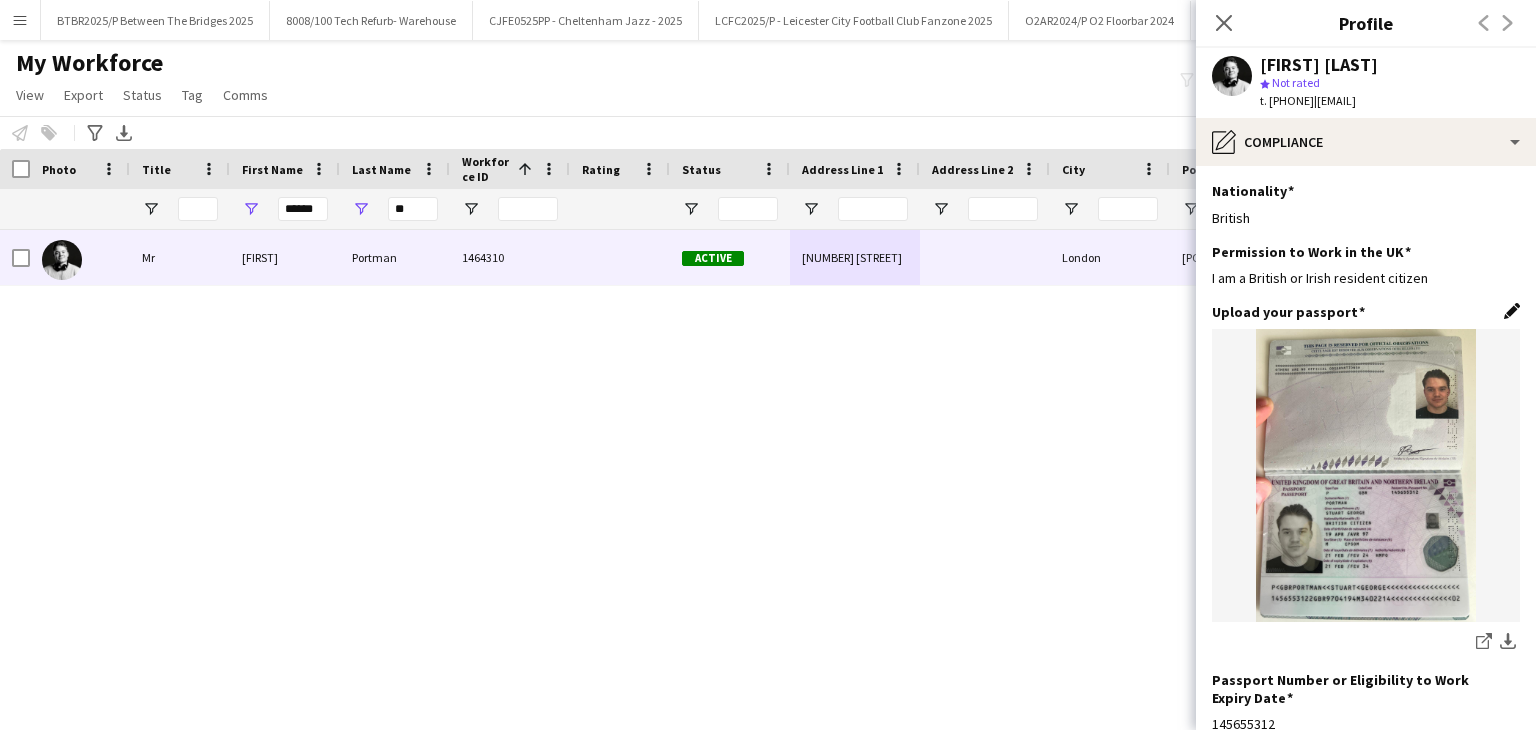 click on "Edit this field" 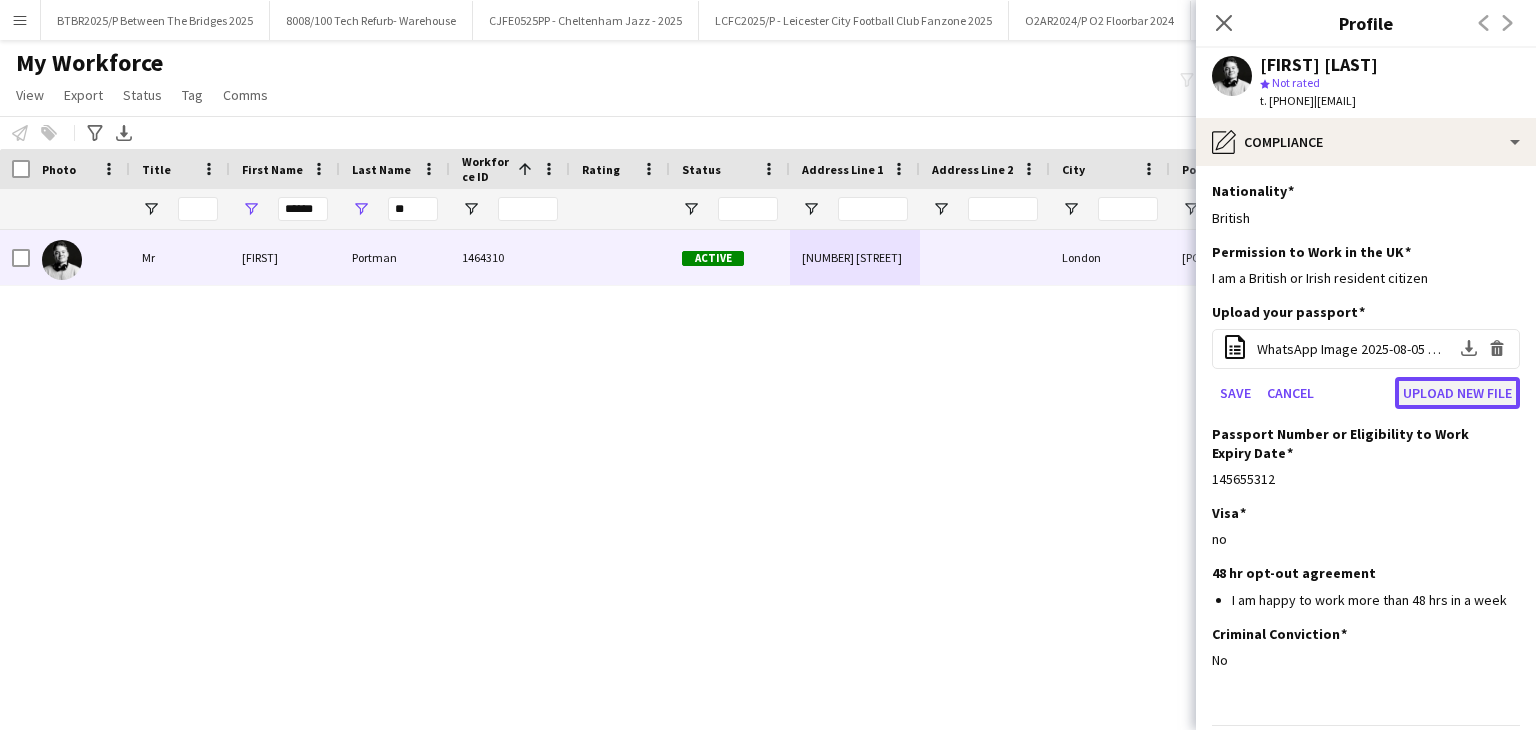 click on "Upload new file" 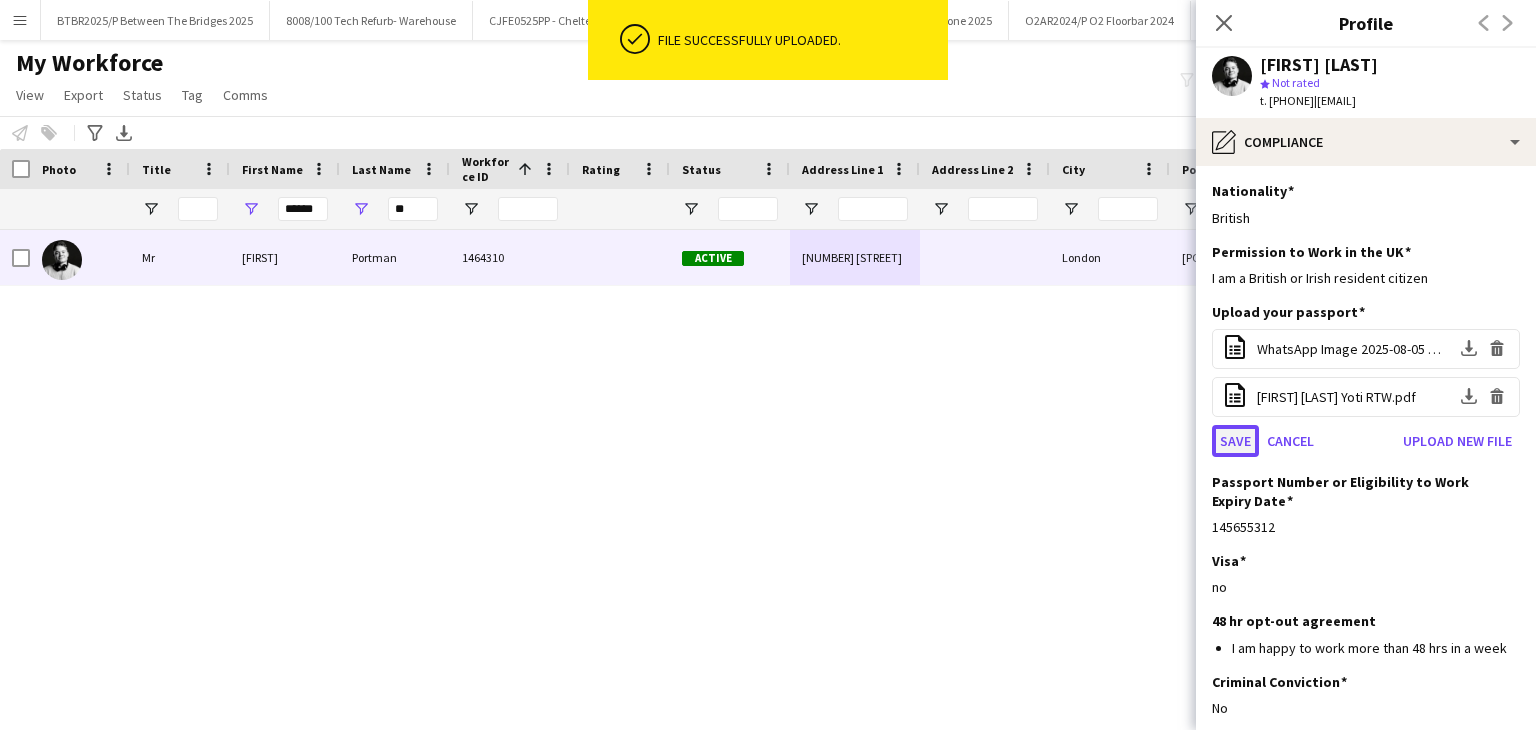 click on "Save" 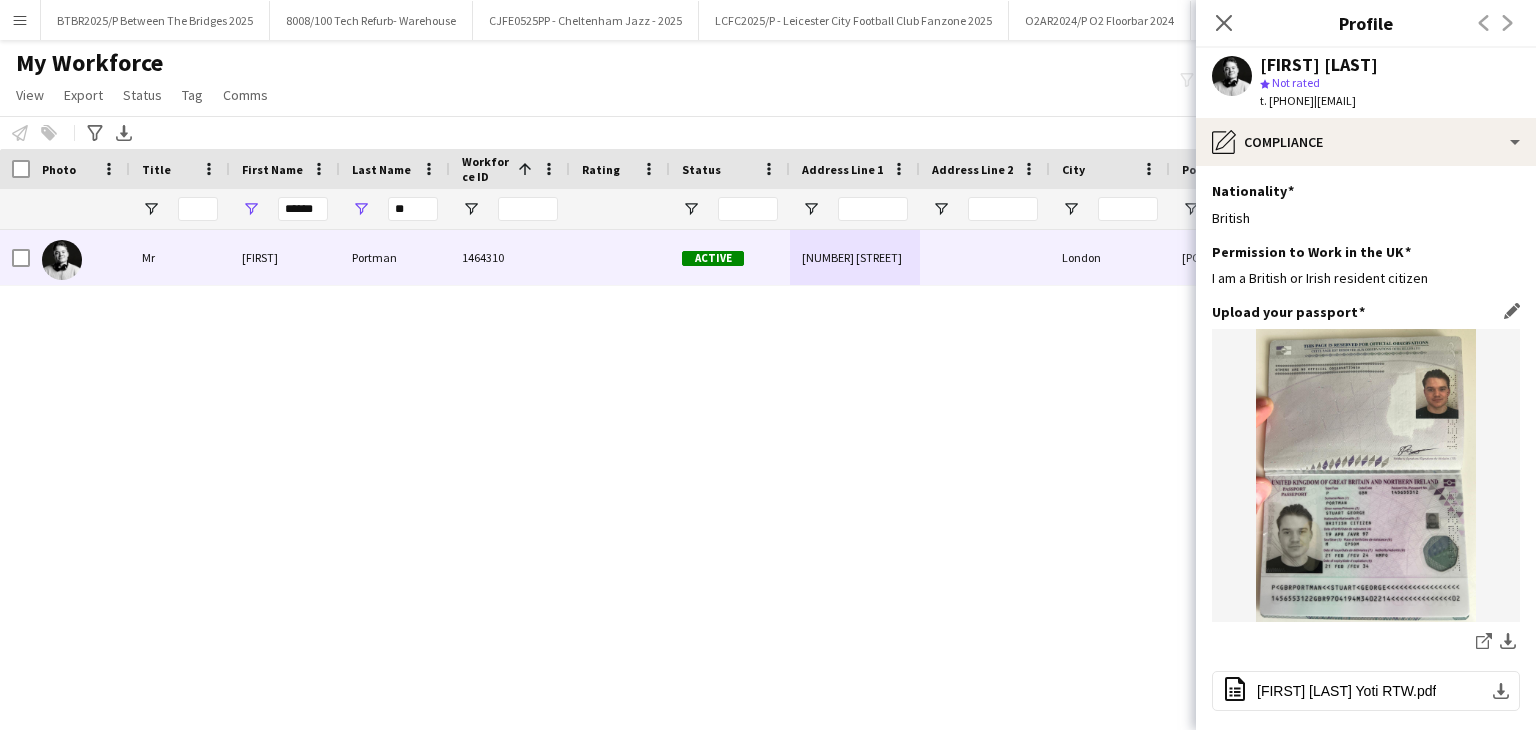 scroll, scrollTop: 377, scrollLeft: 0, axis: vertical 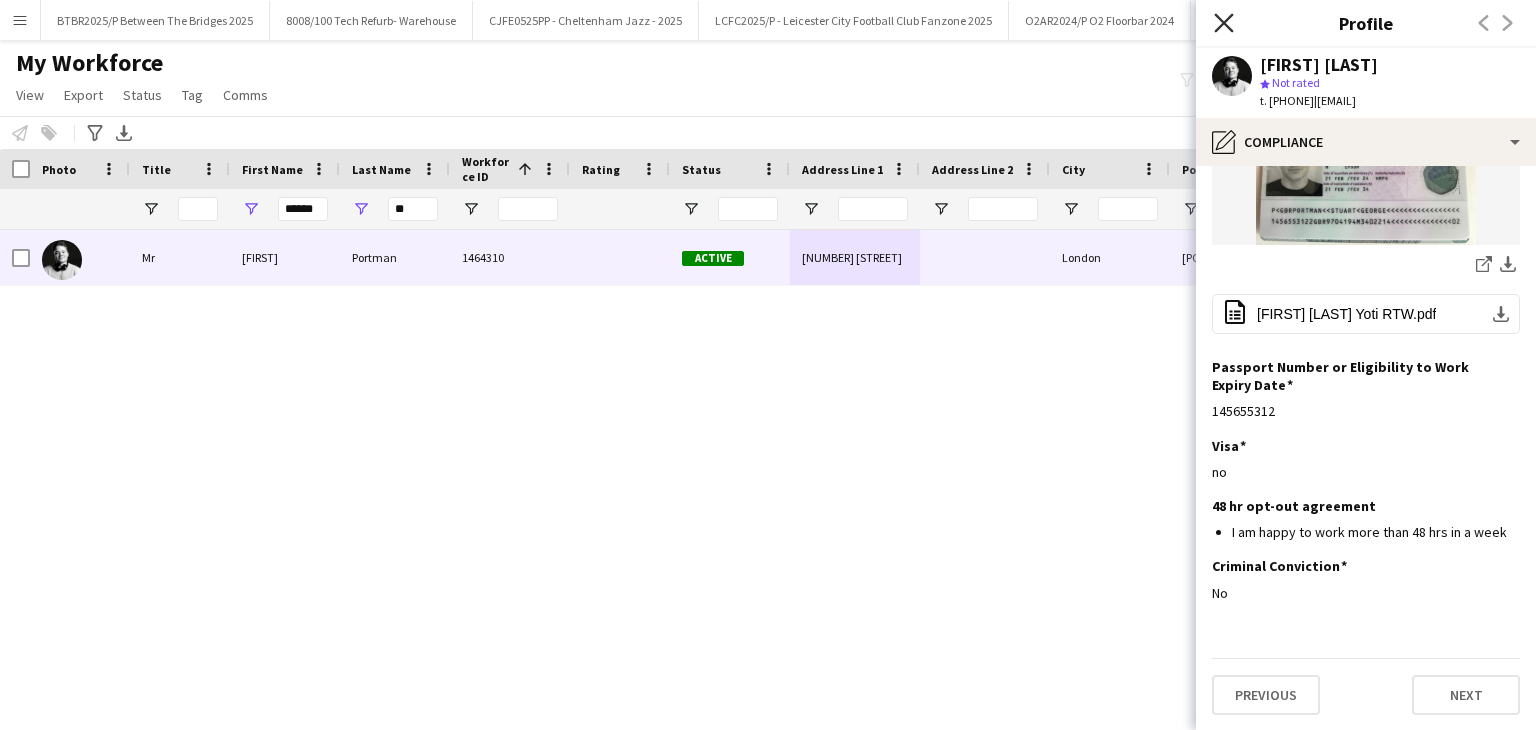 click on "Close pop-in" 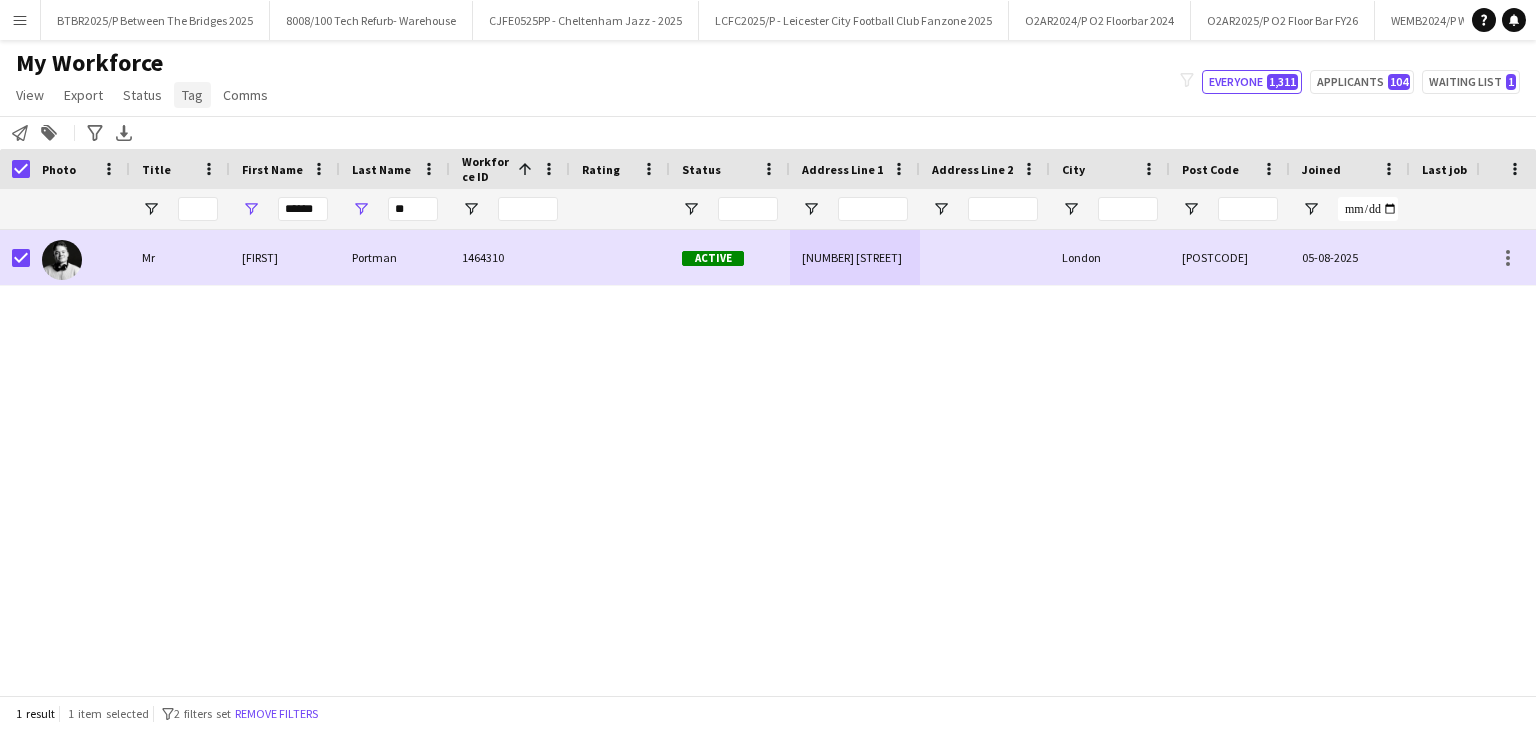 click on "Tag" 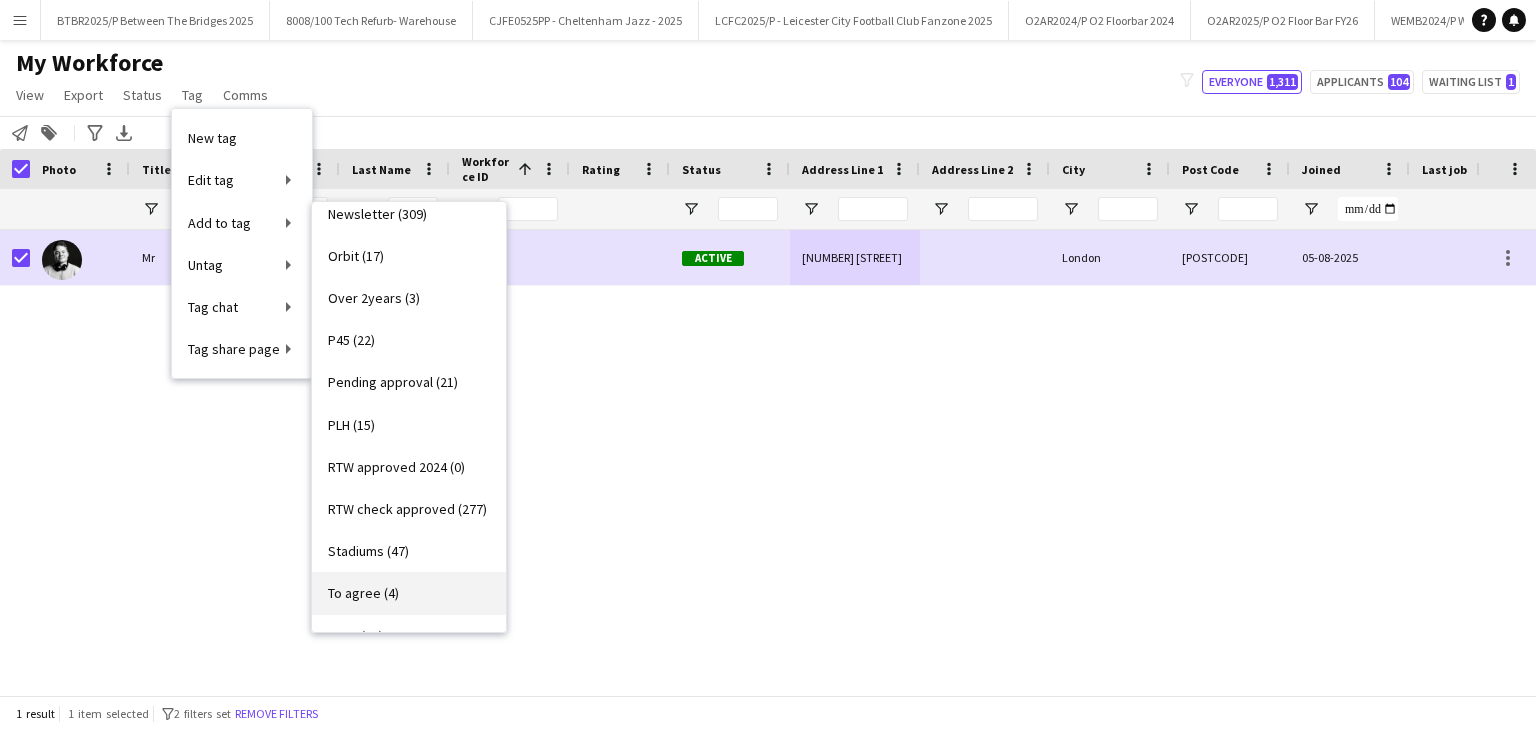 scroll, scrollTop: 700, scrollLeft: 0, axis: vertical 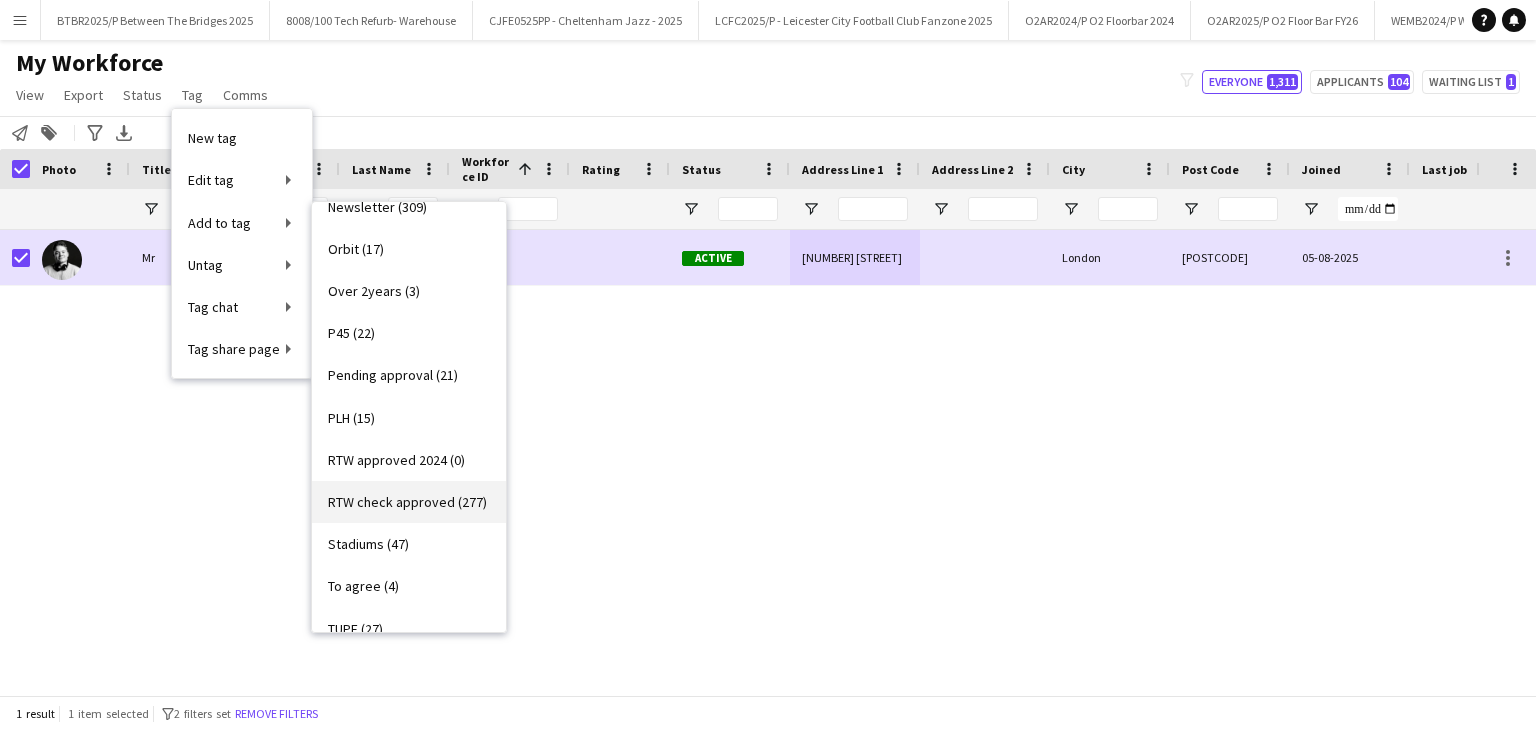 click on "RTW check approved (277)" at bounding box center (407, 502) 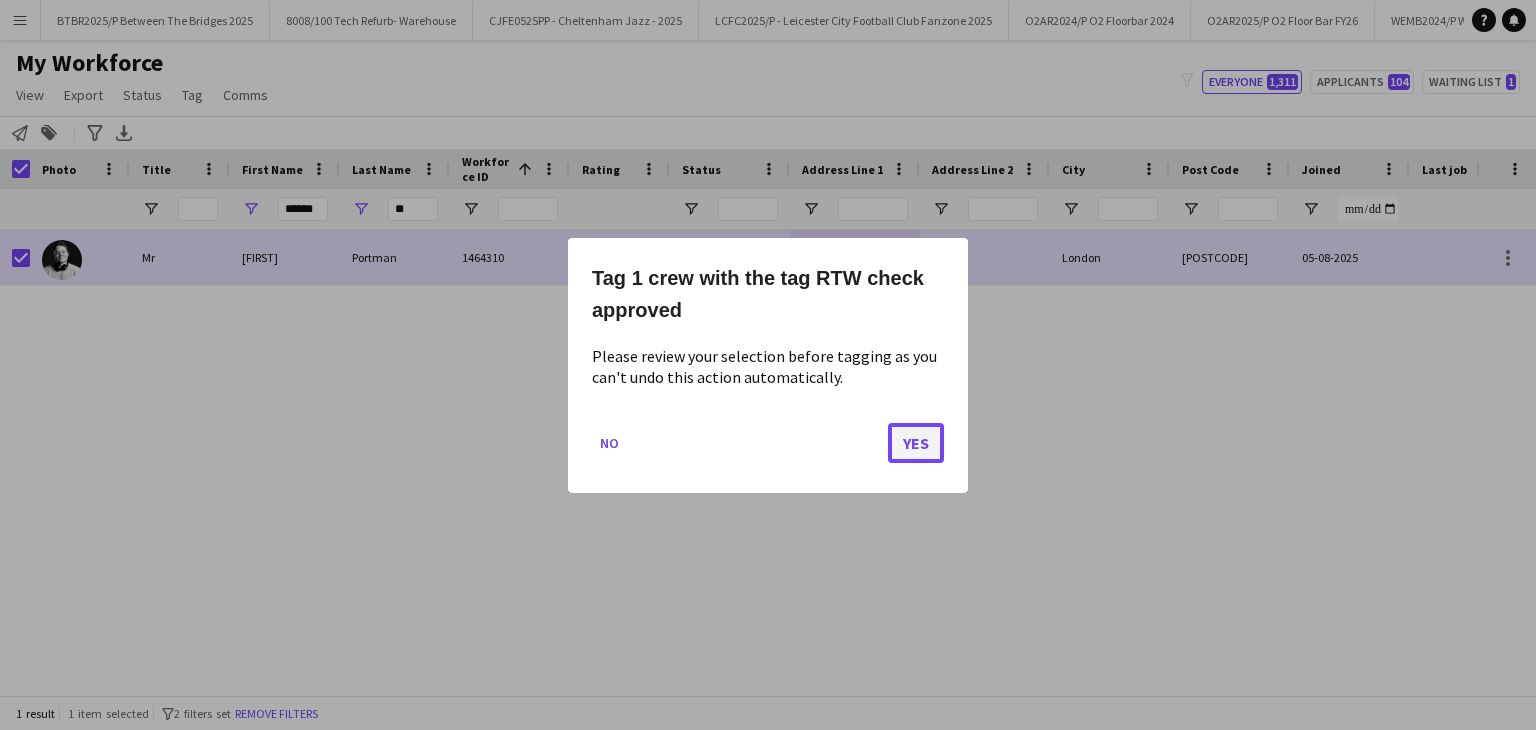 click on "Yes" 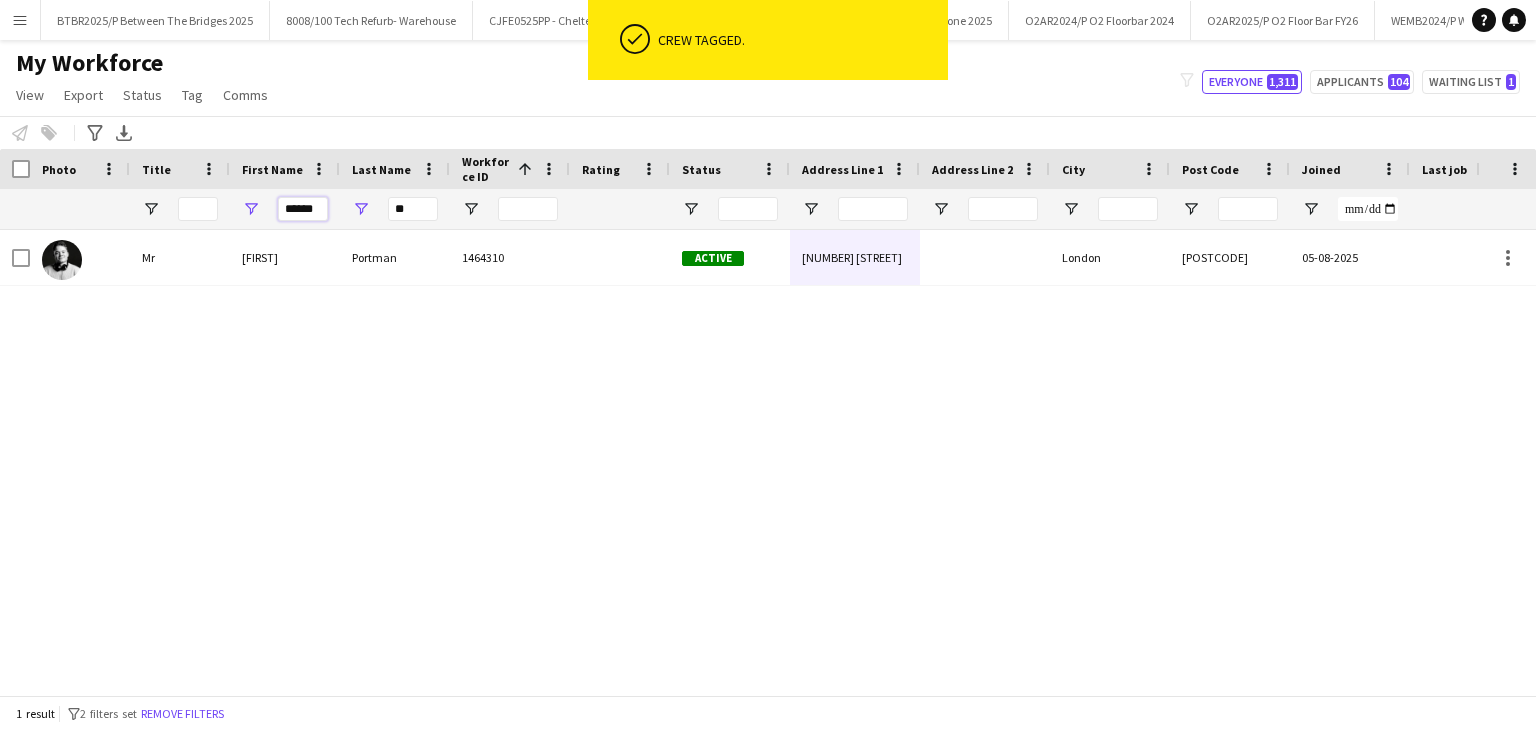 click on "******" at bounding box center [303, 209] 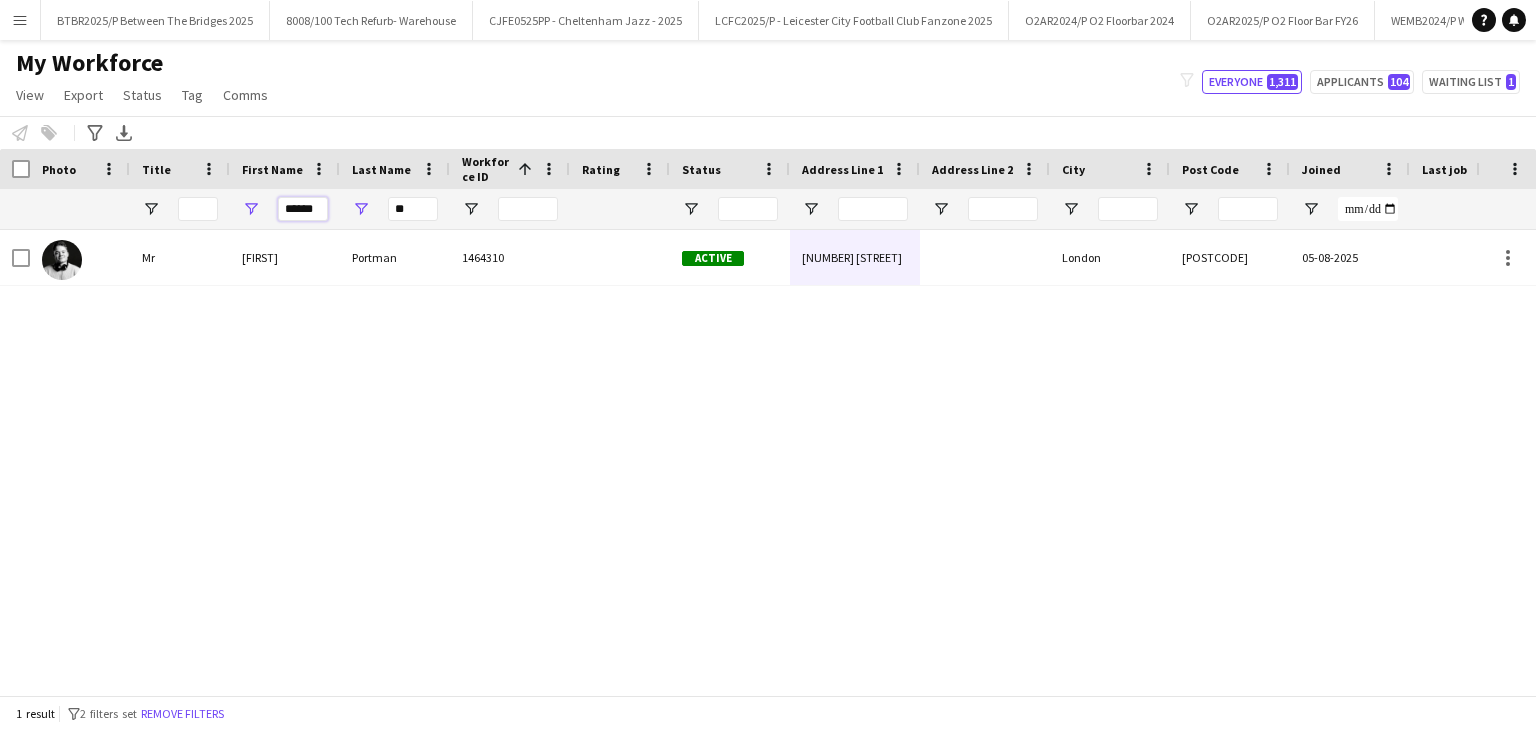 click on "******" at bounding box center (303, 209) 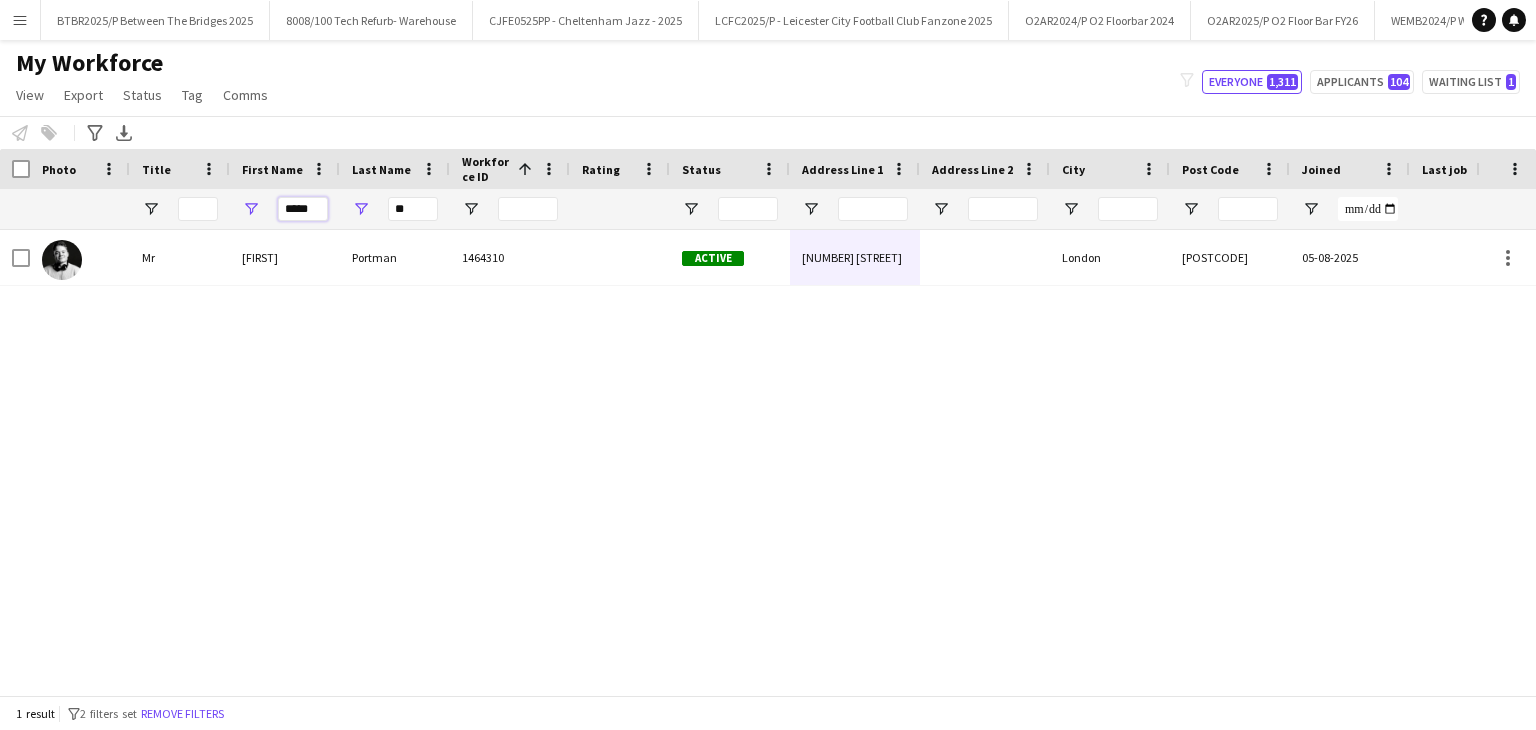 type on "*****" 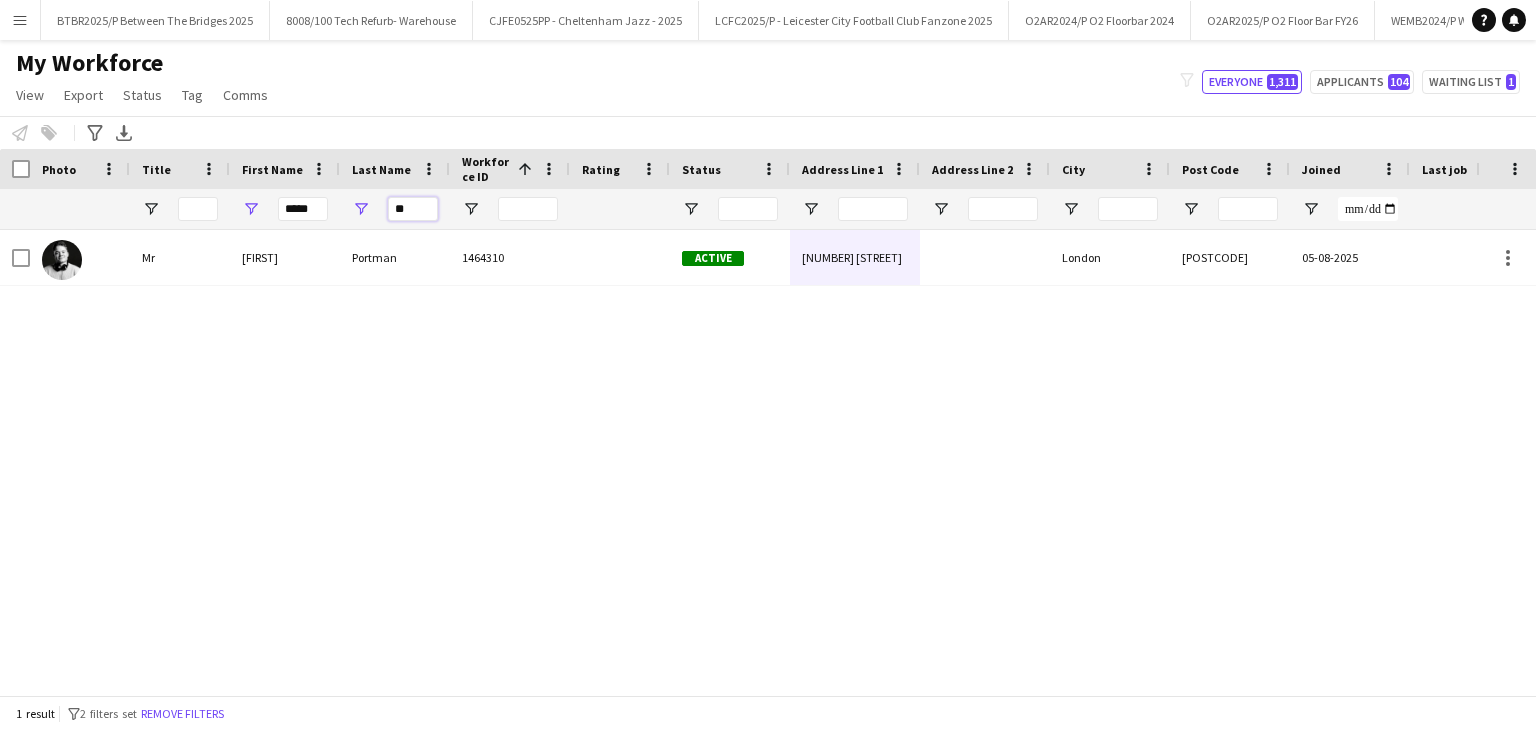 type on "*" 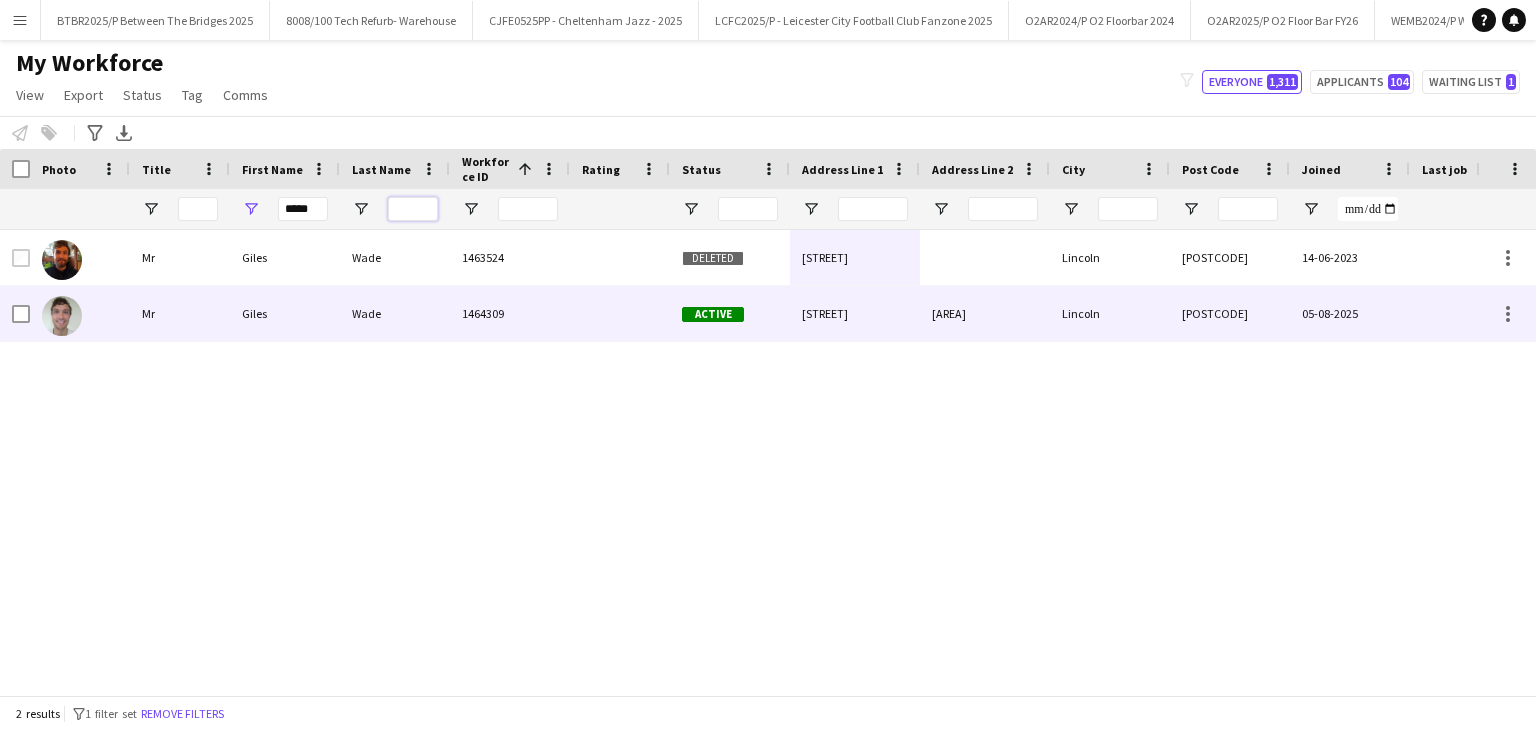 type 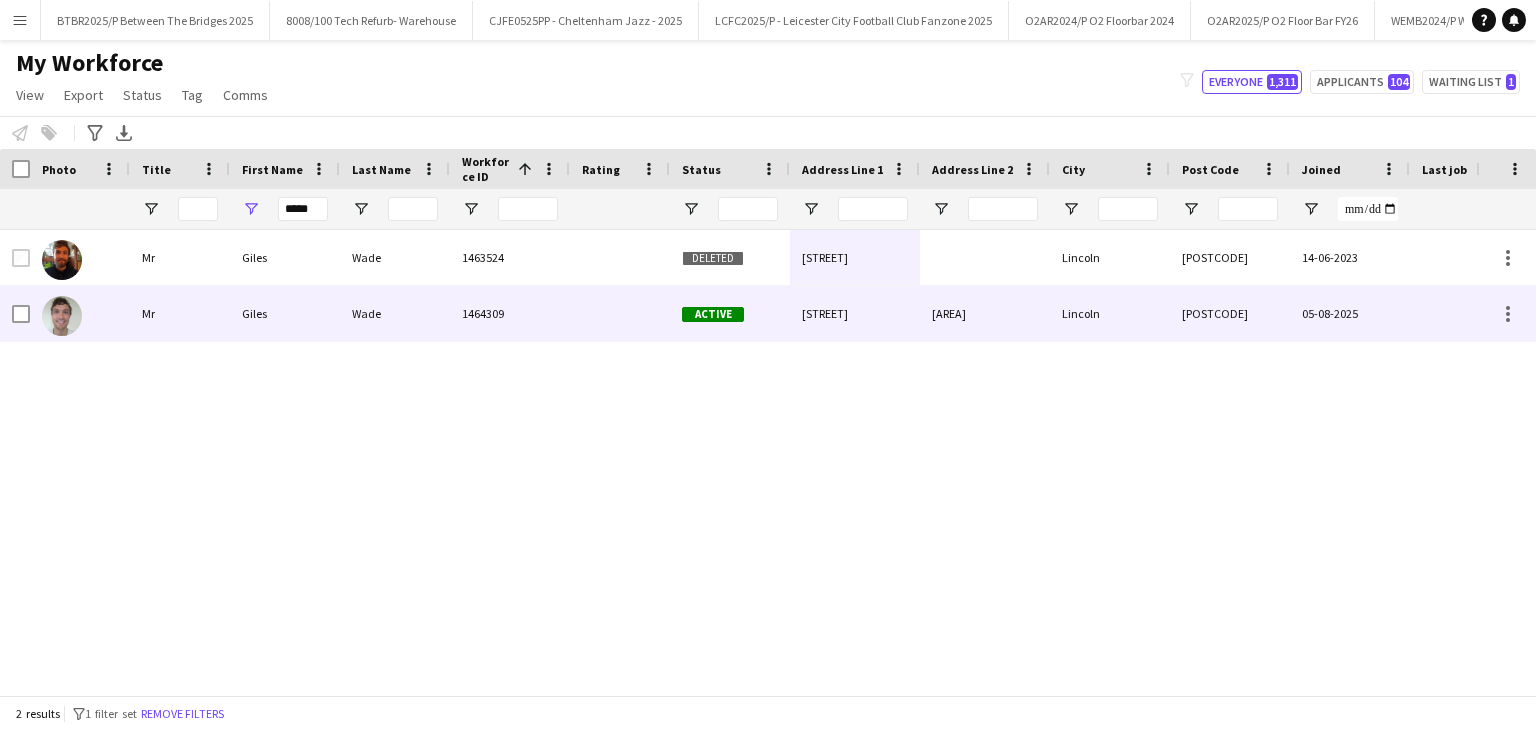 click at bounding box center (620, 313) 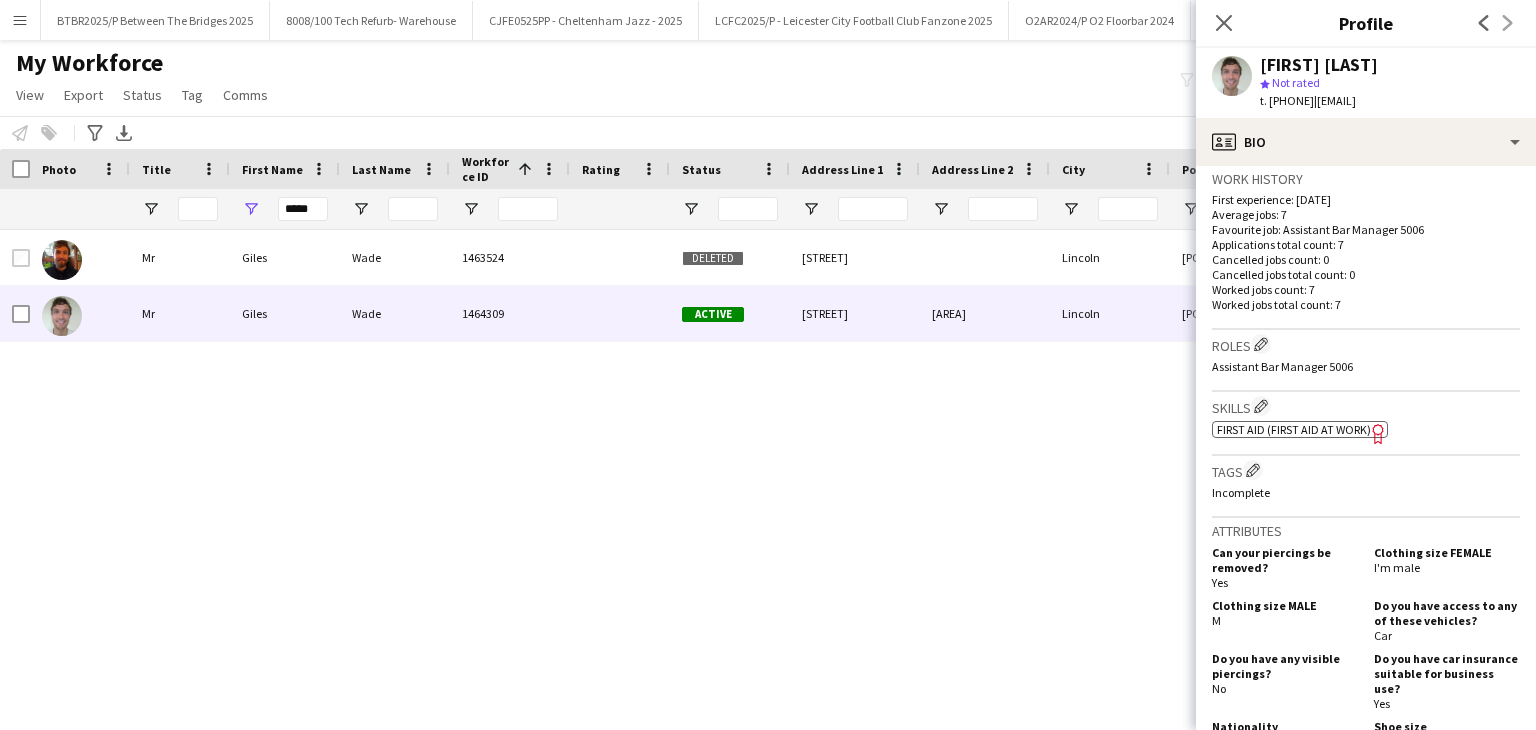 scroll, scrollTop: 500, scrollLeft: 0, axis: vertical 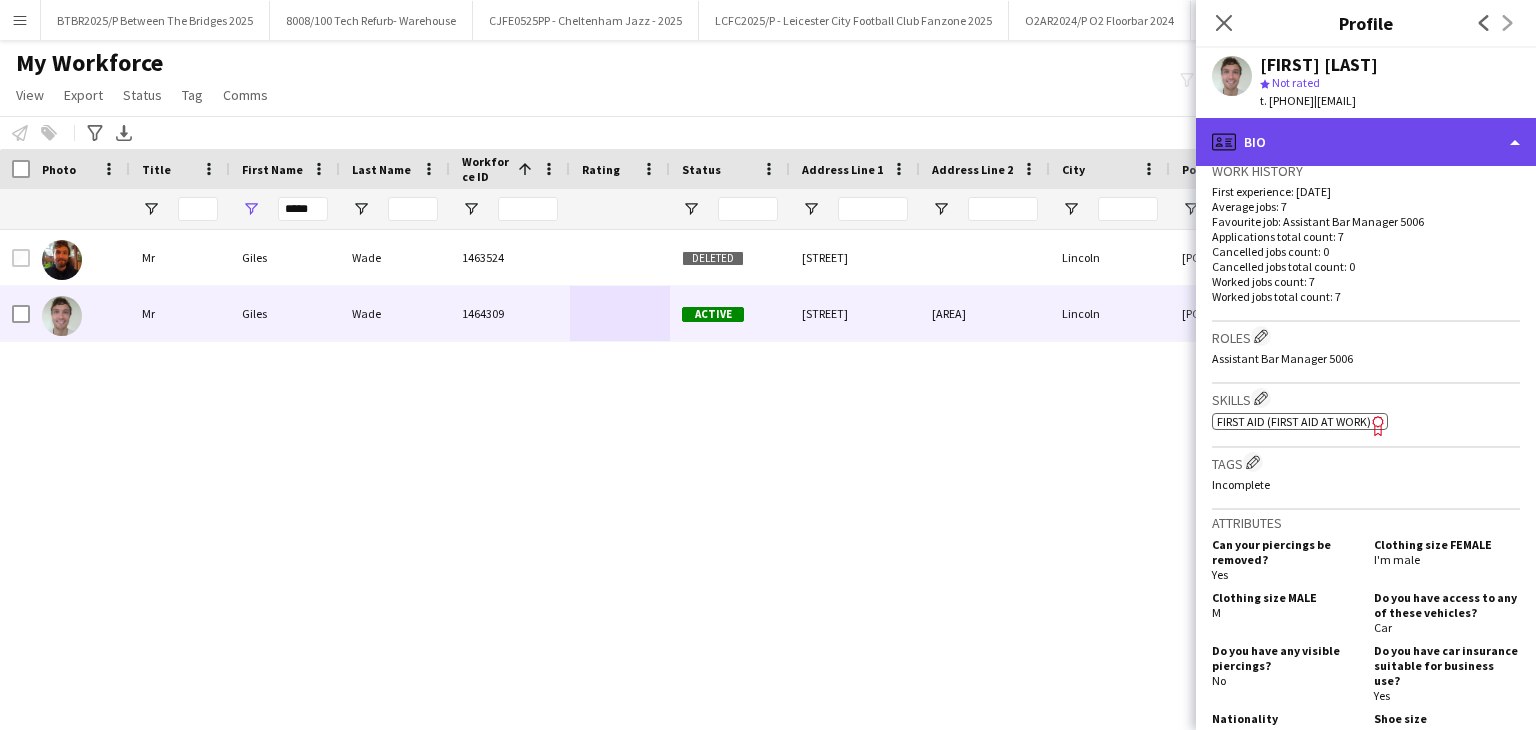 click on "profile
Bio" 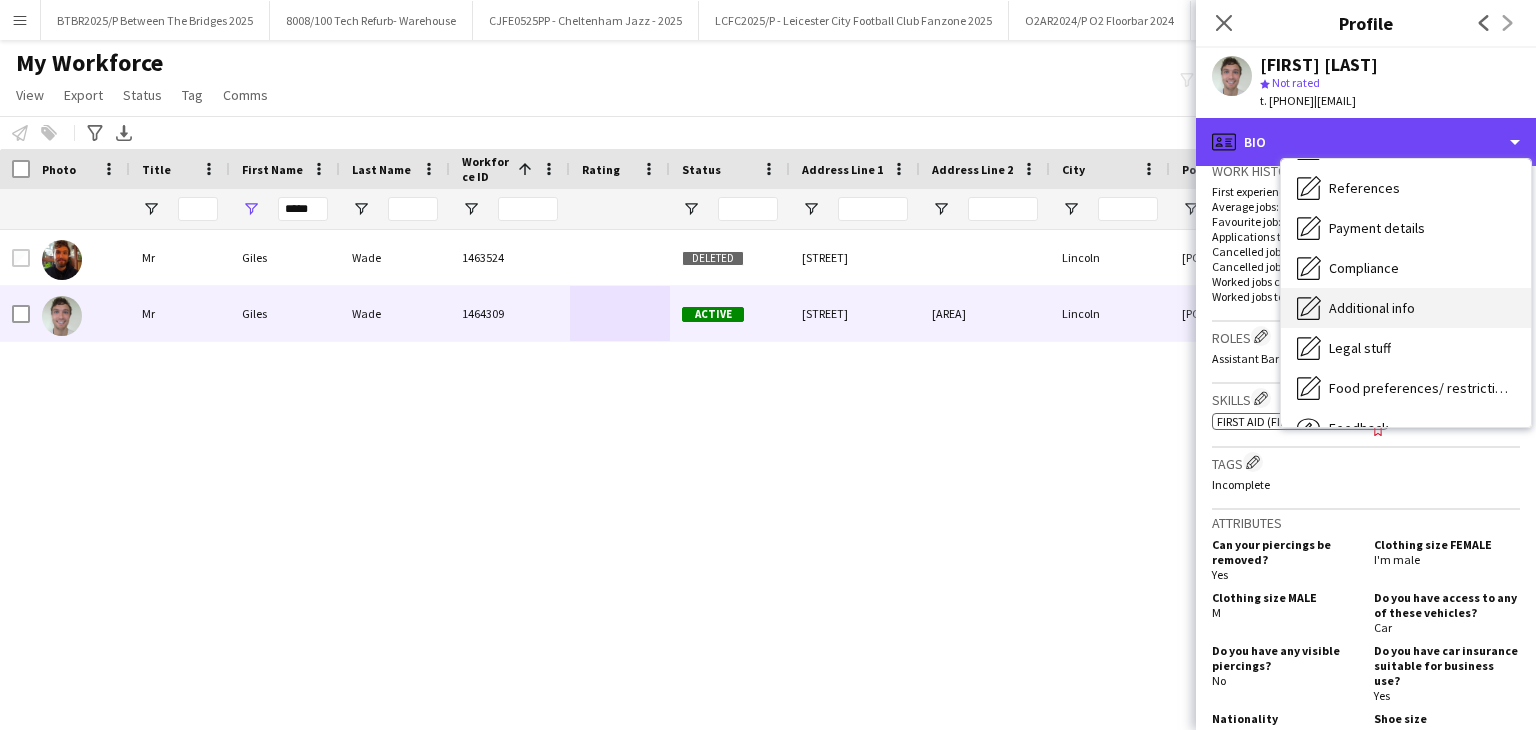 scroll, scrollTop: 200, scrollLeft: 0, axis: vertical 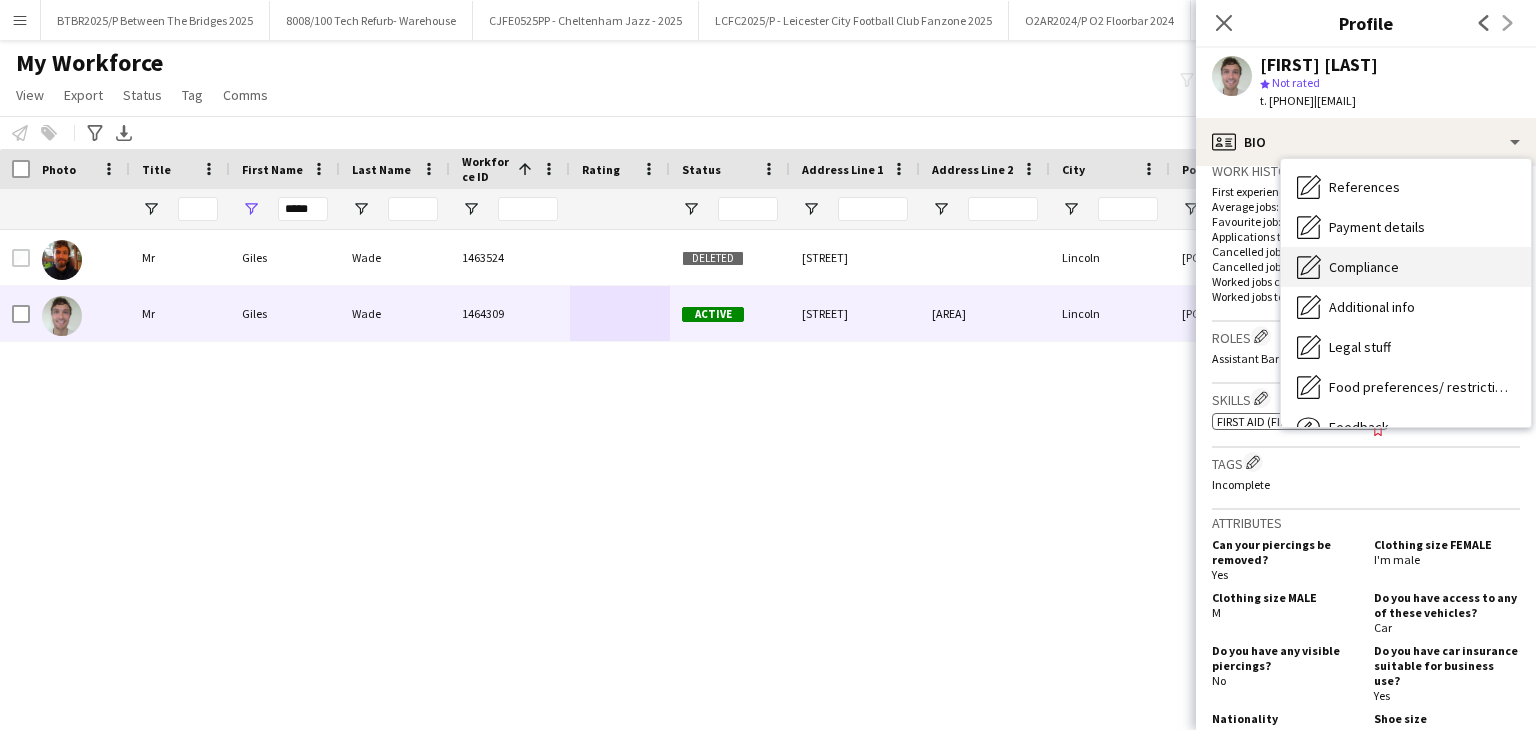 click on "Compliance
Compliance" at bounding box center [1406, 267] 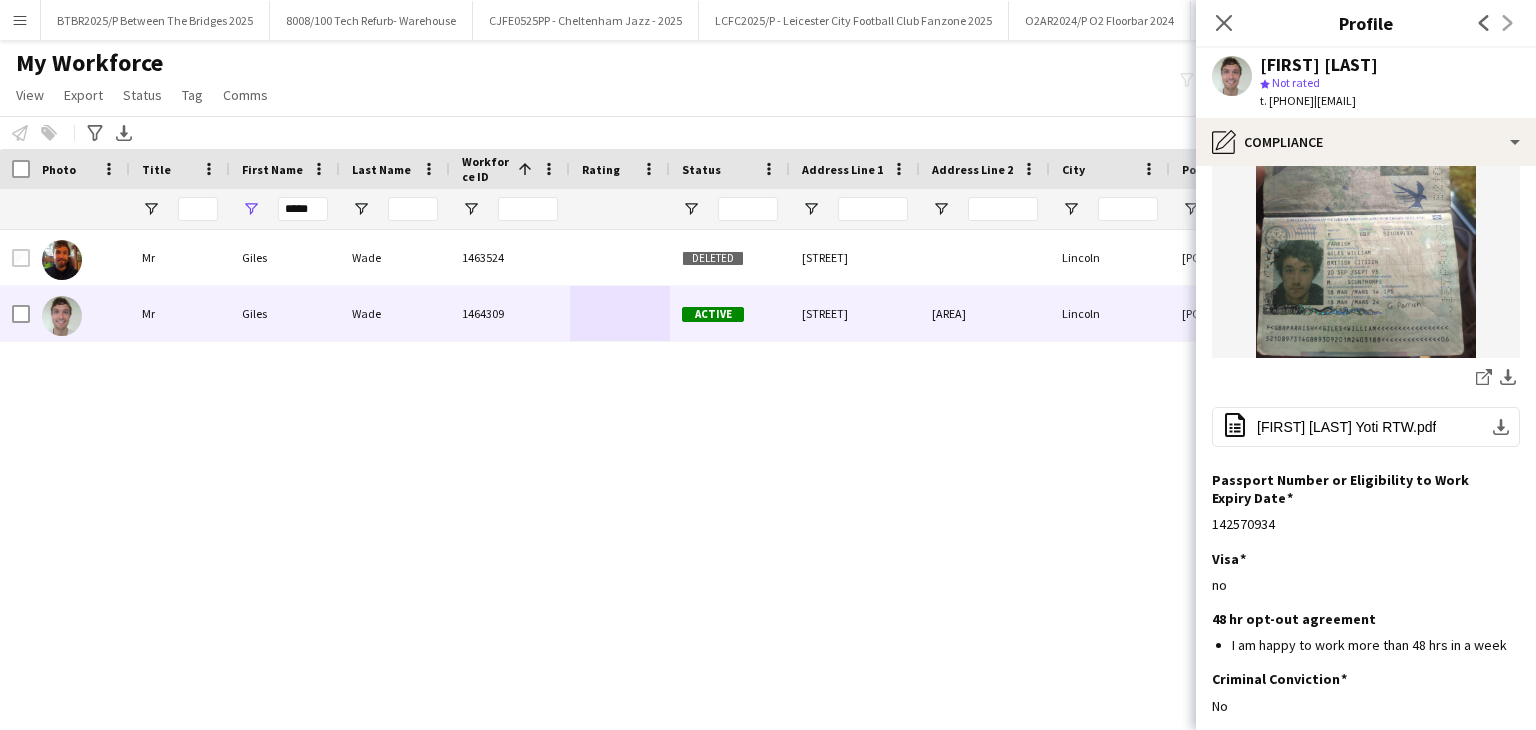 scroll, scrollTop: 300, scrollLeft: 0, axis: vertical 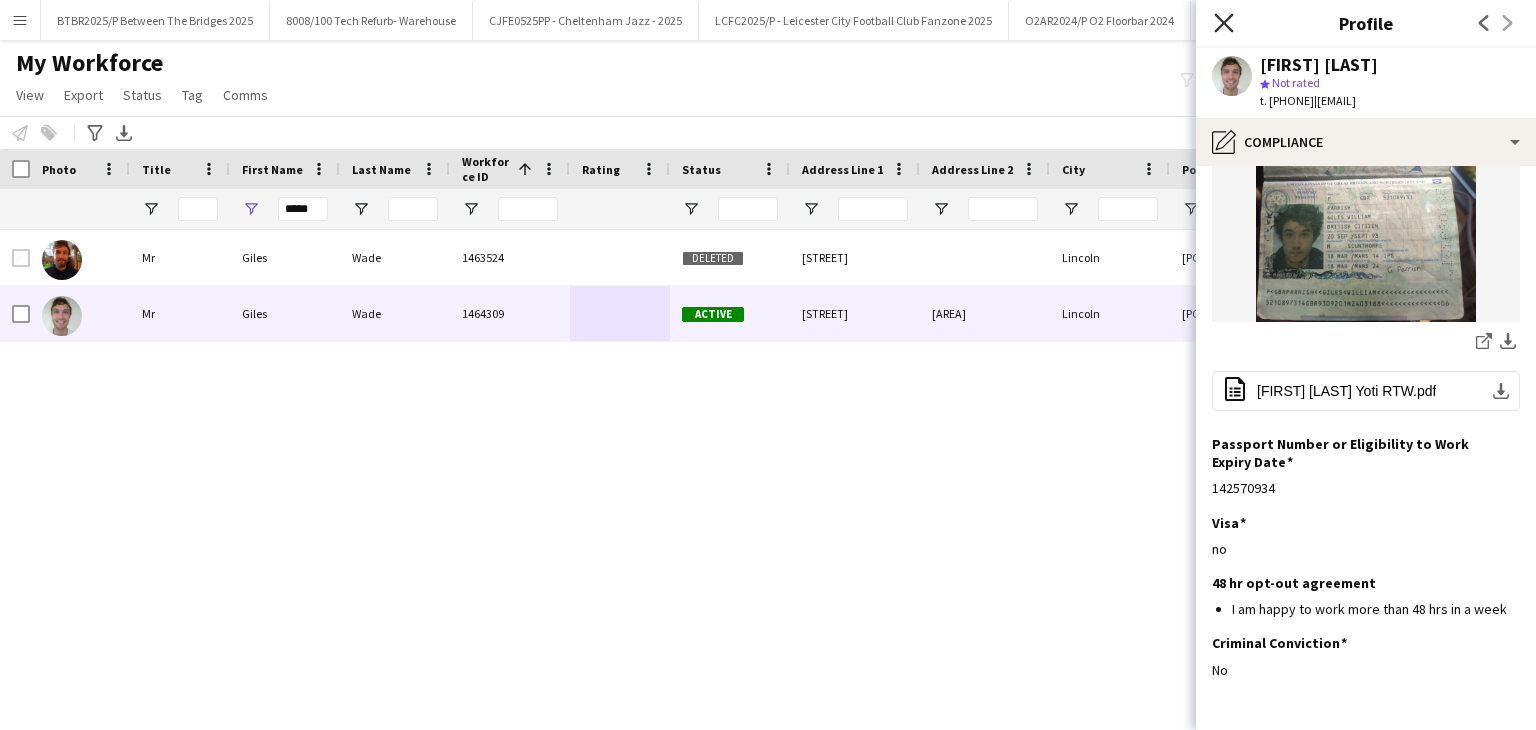 click on "Close pop-in" 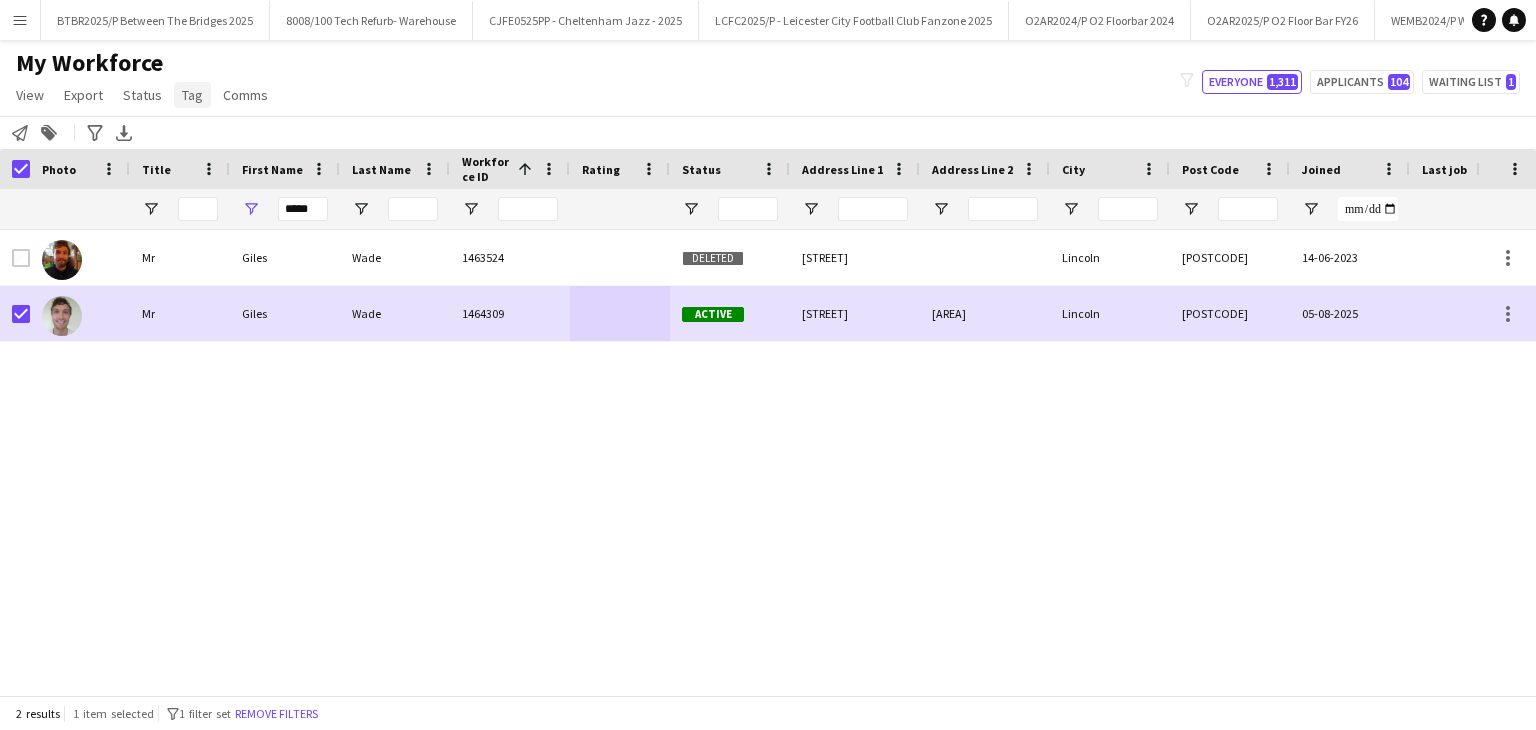 click on "Tag" 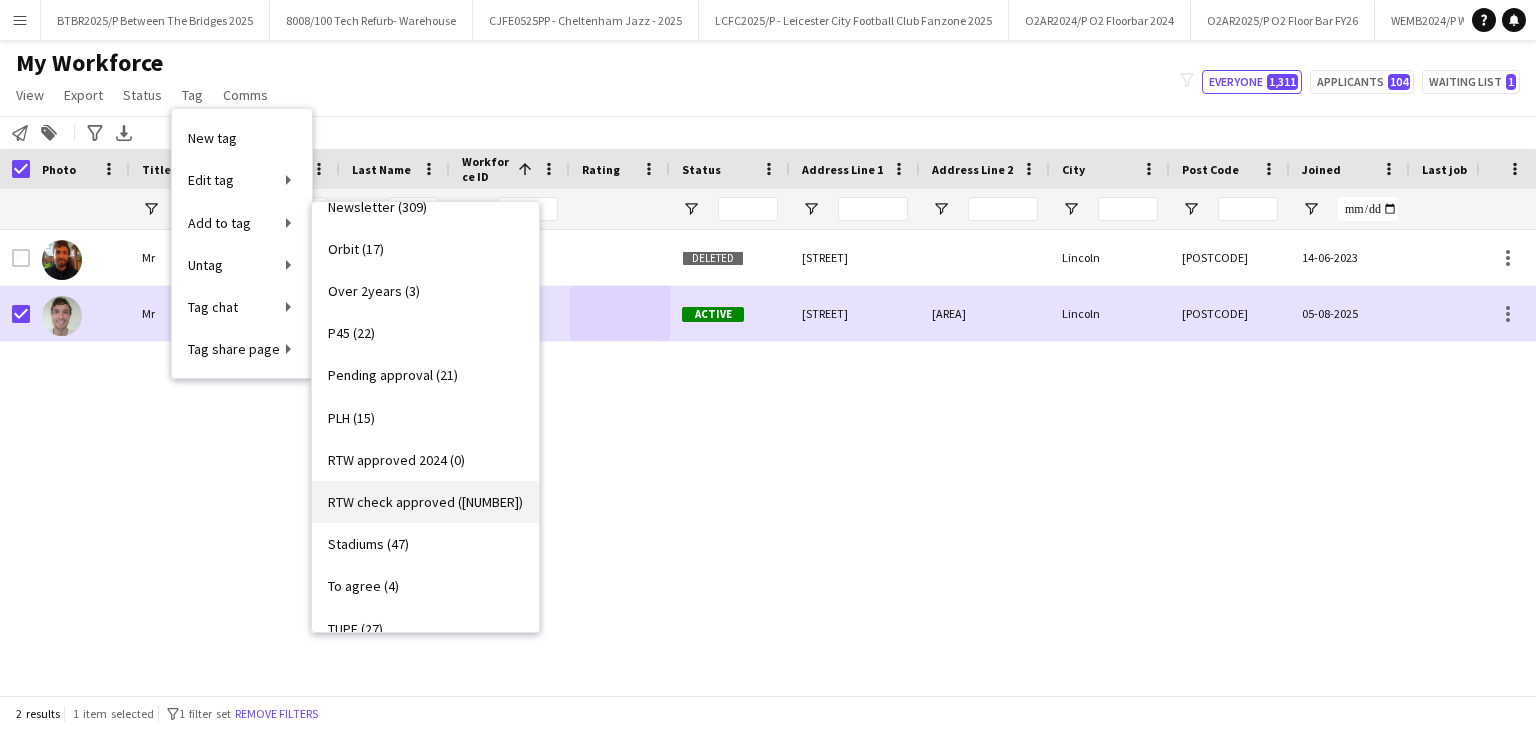 click on "RTW check approved ([NUMBER])" at bounding box center (425, 502) 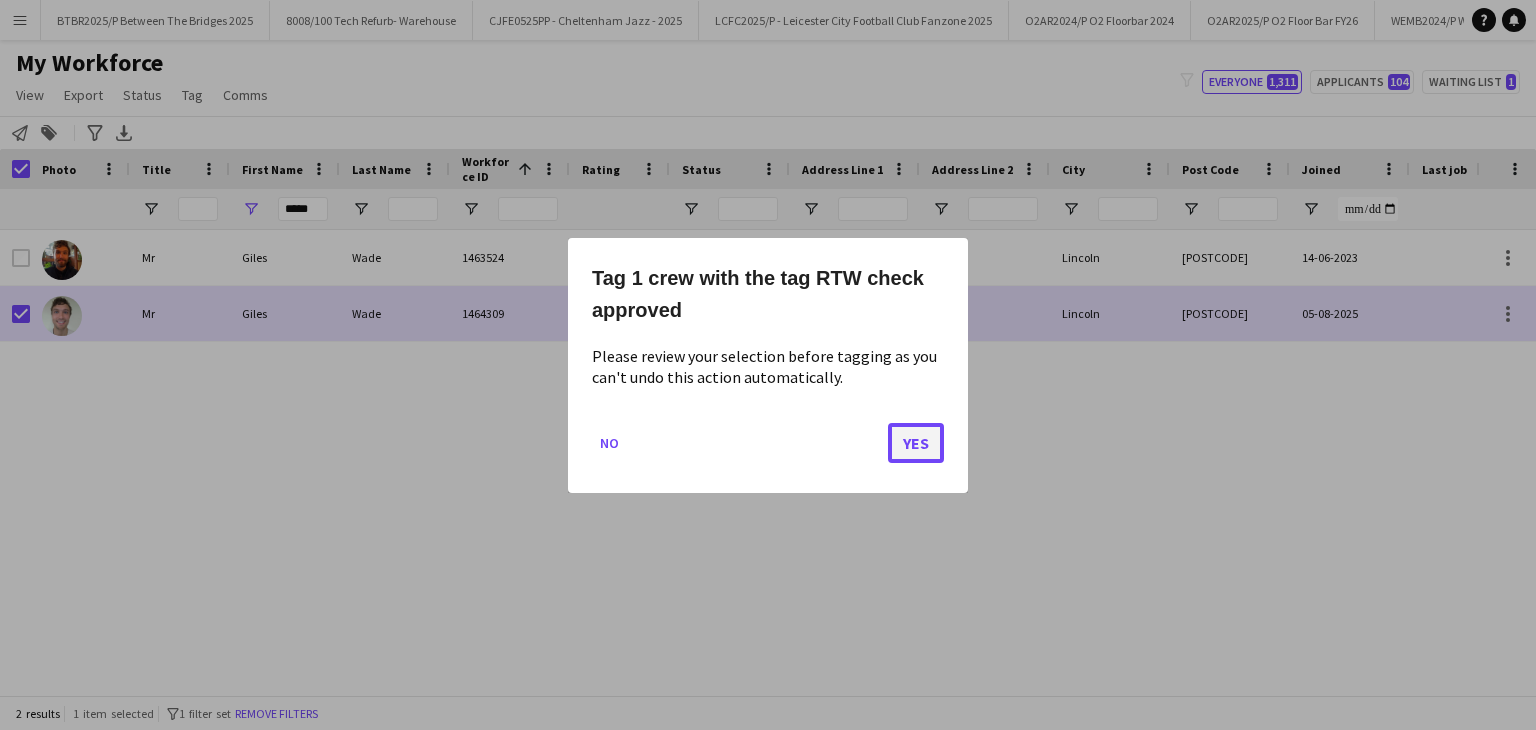 click on "Yes" 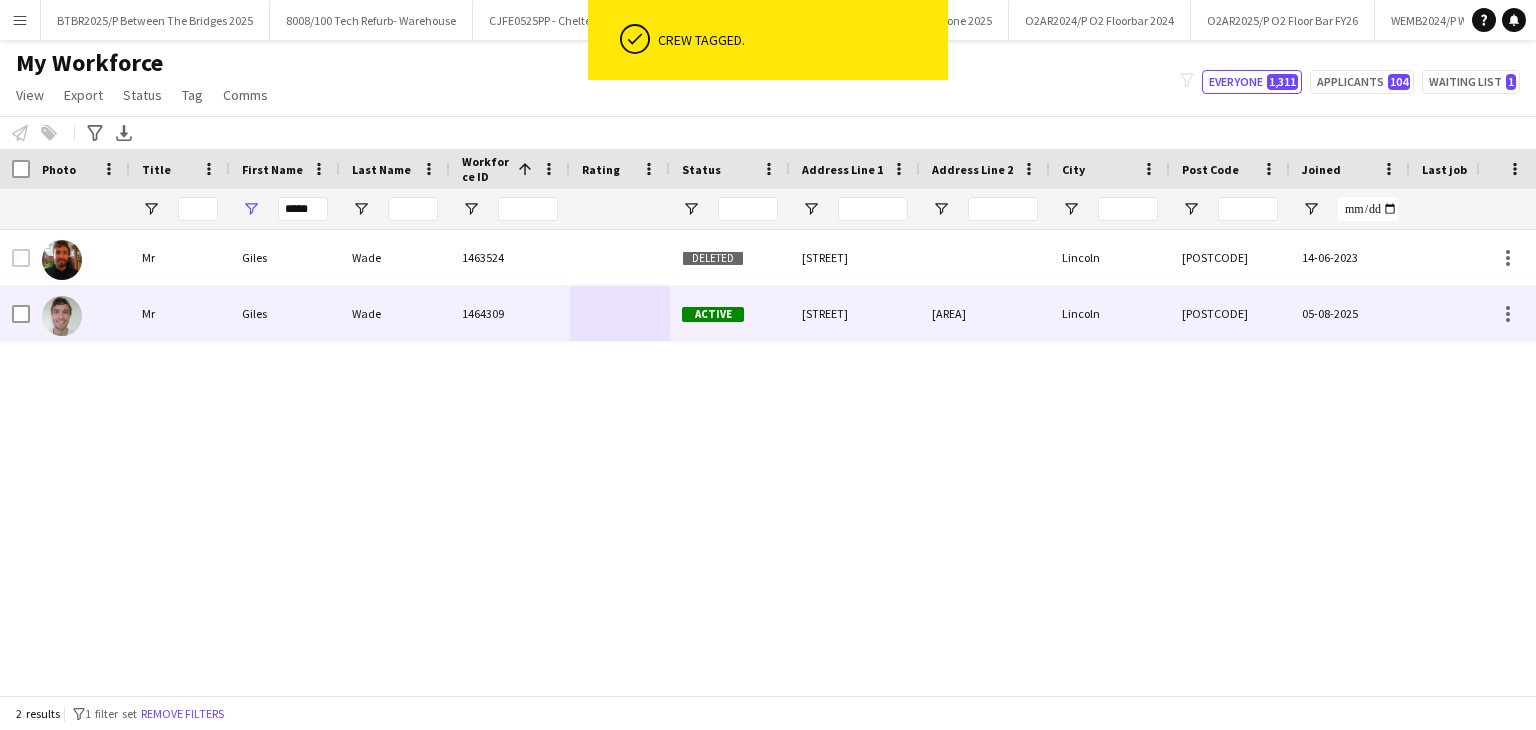 click on "1464309" at bounding box center (510, 313) 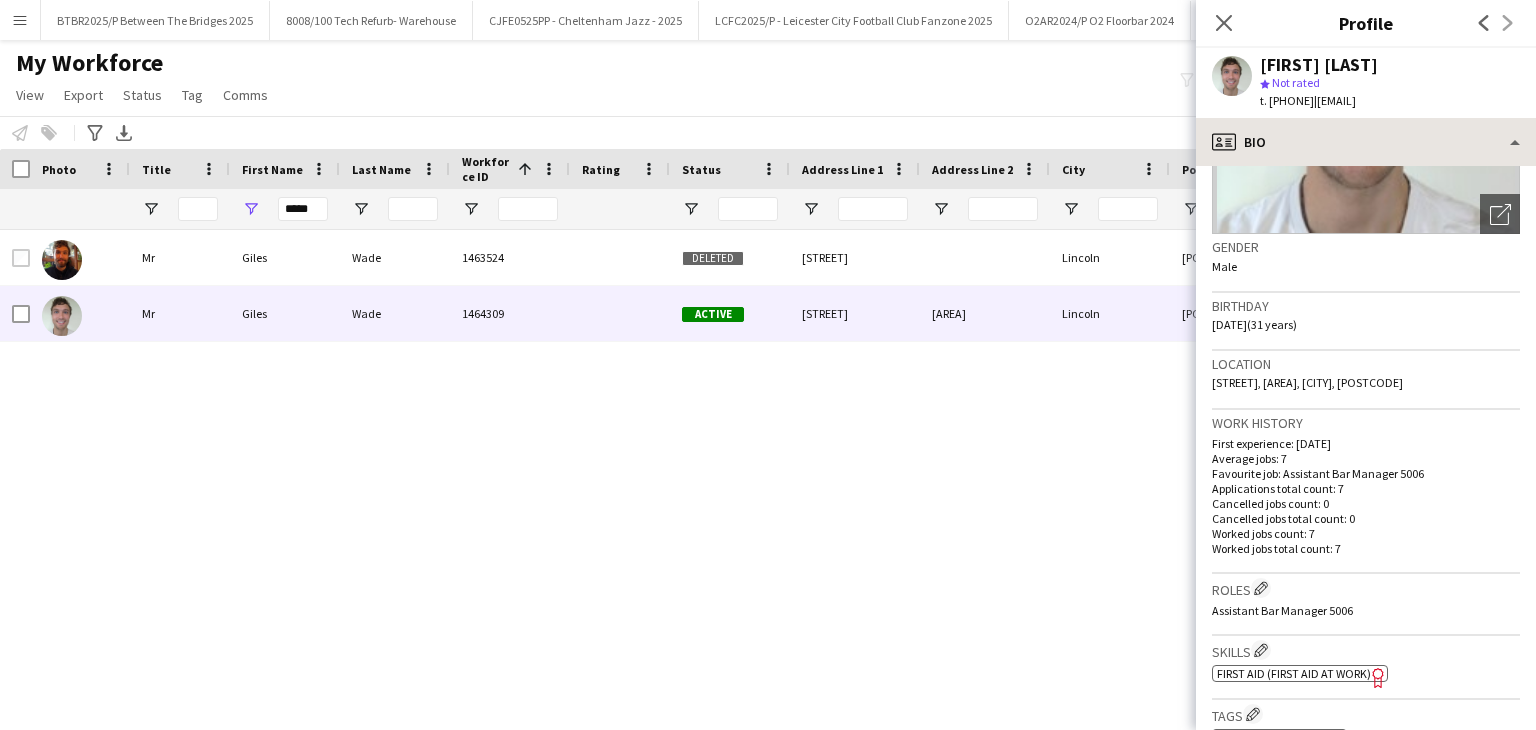 scroll, scrollTop: 100, scrollLeft: 0, axis: vertical 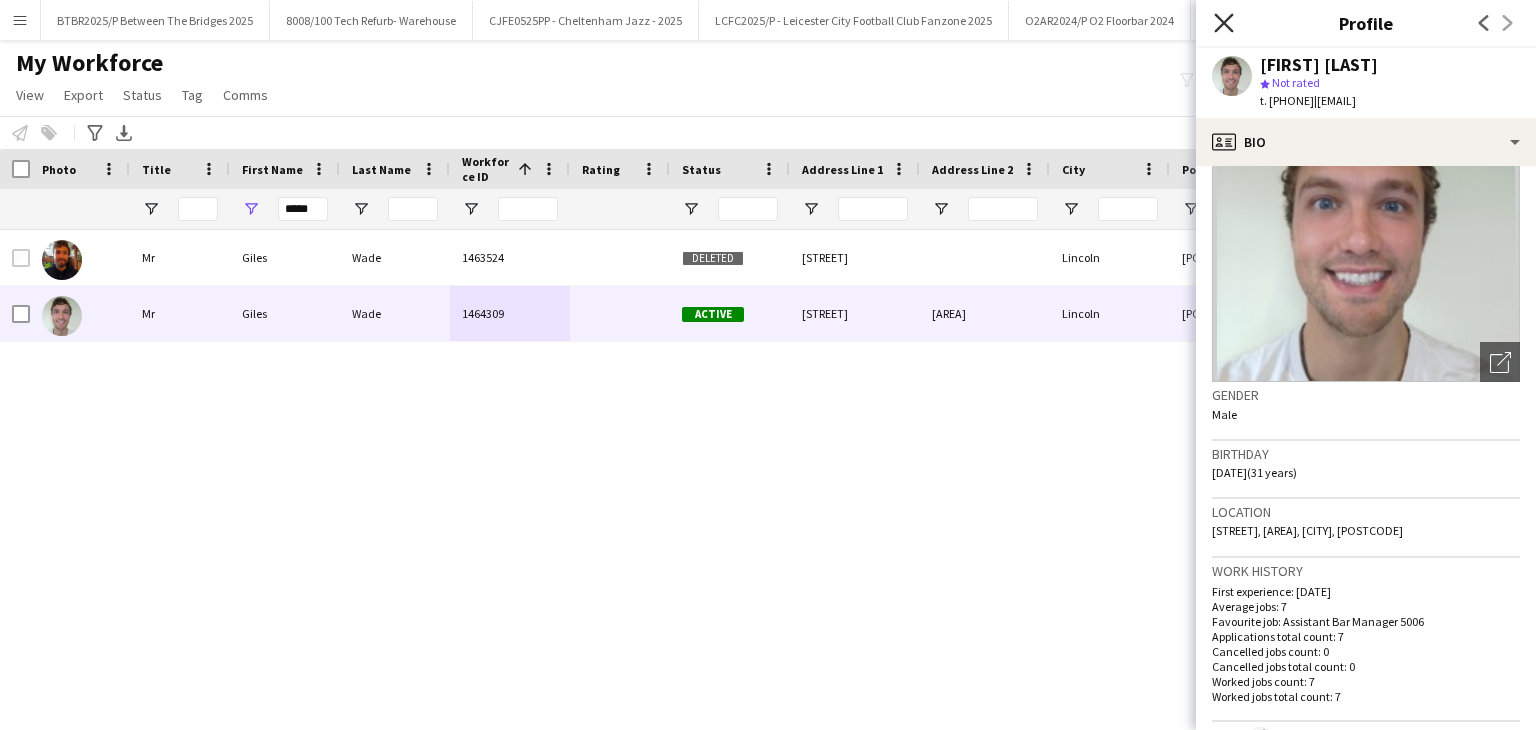 click on "Close pop-in" 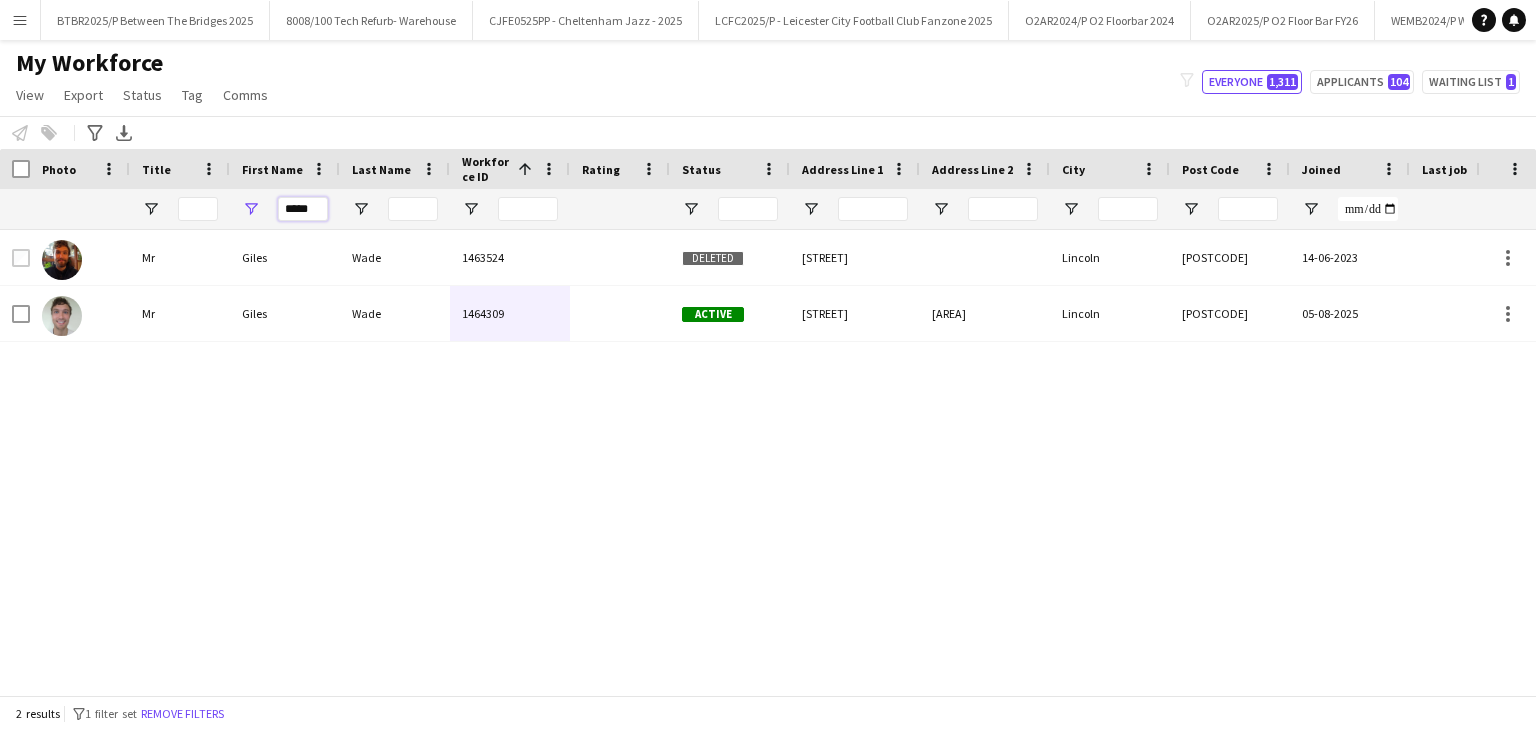 click on "*****" at bounding box center (303, 209) 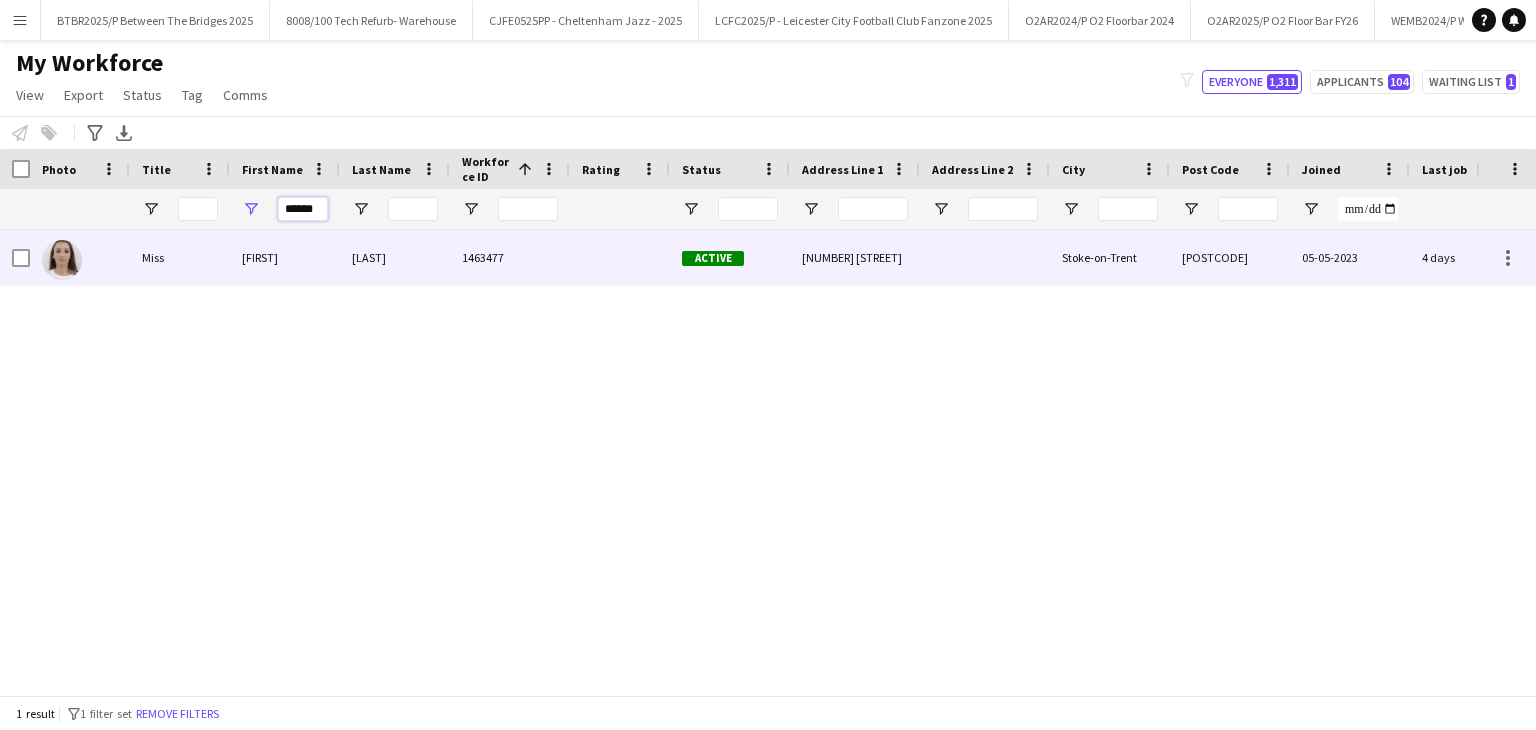 type on "******" 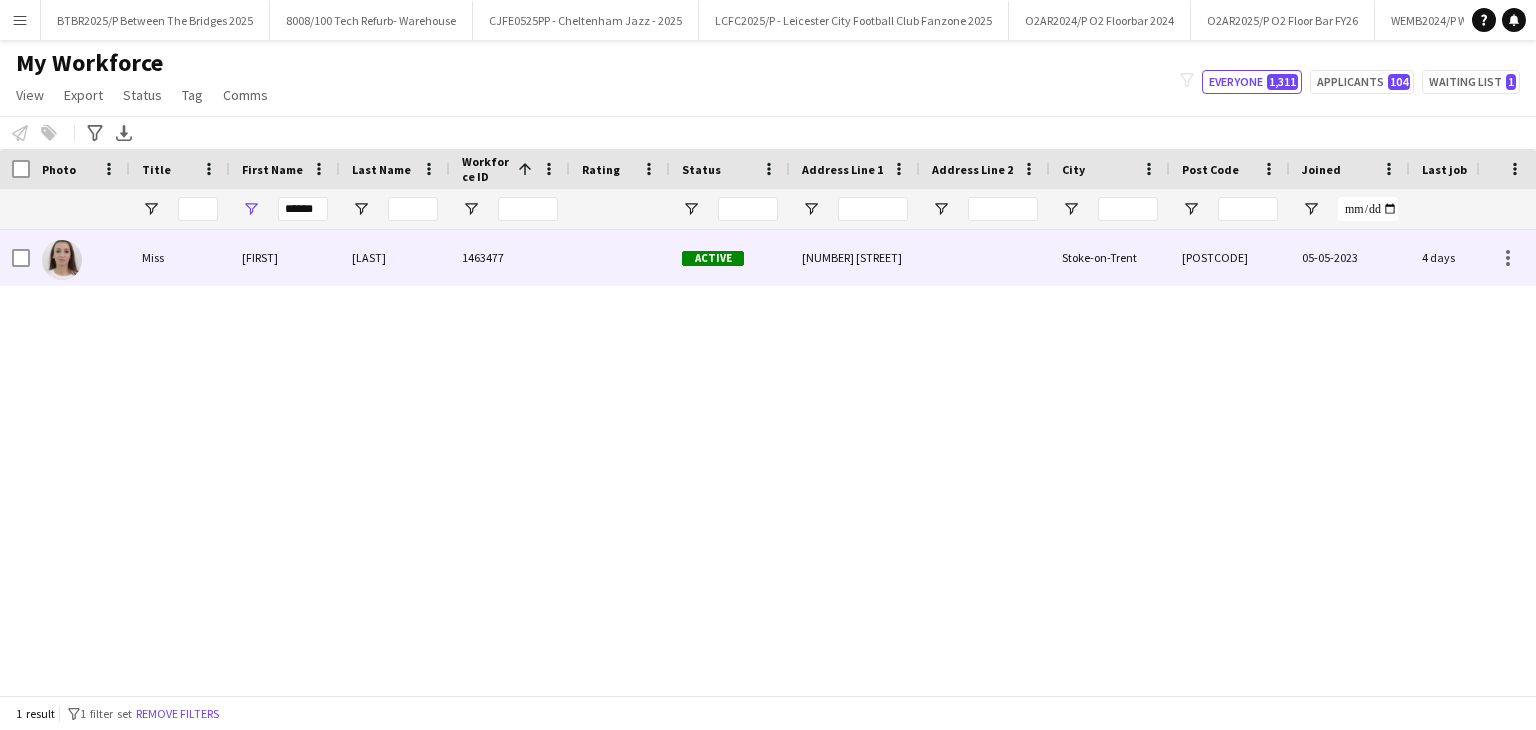 drag, startPoint x: 341, startPoint y: 263, endPoint x: 480, endPoint y: 229, distance: 143.09787 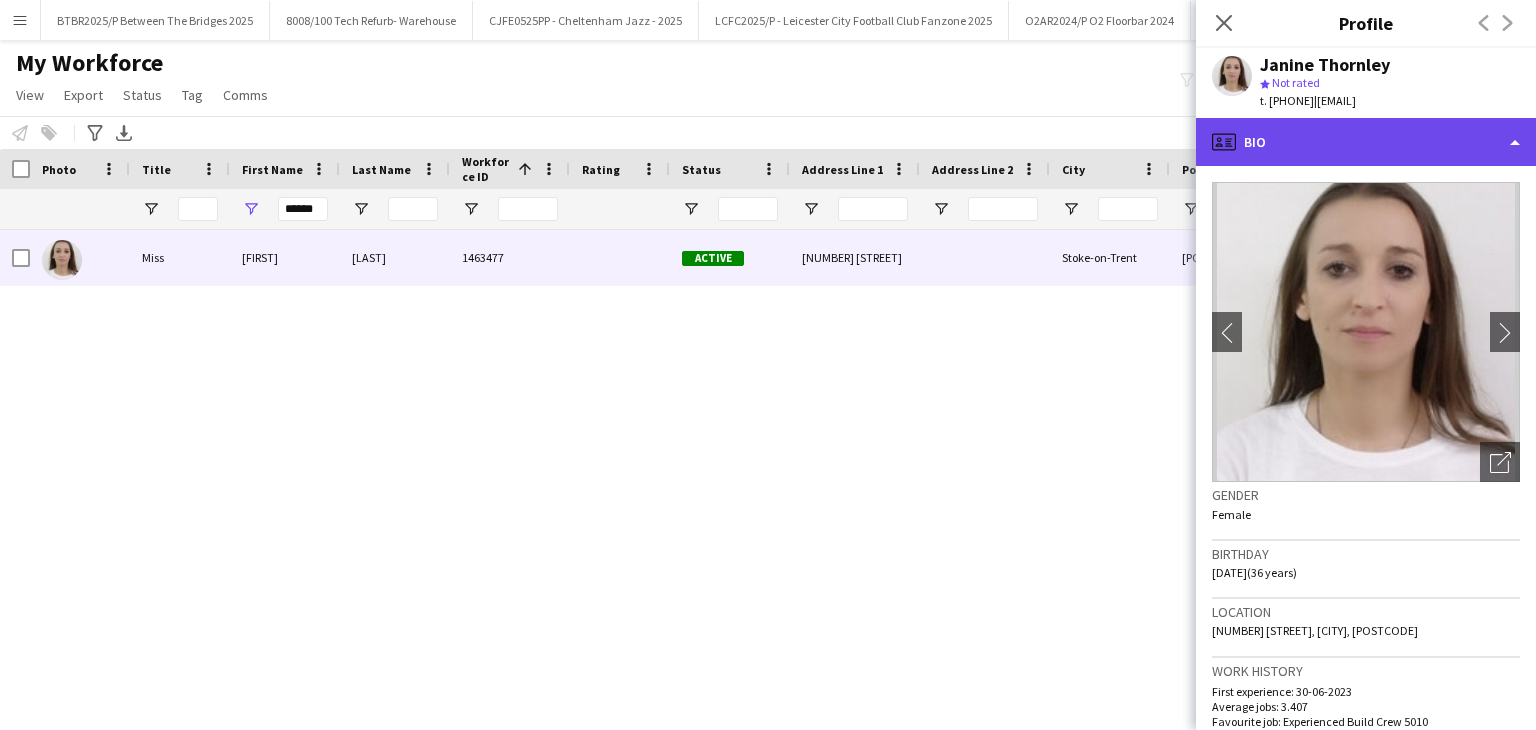 click on "profile
Bio" 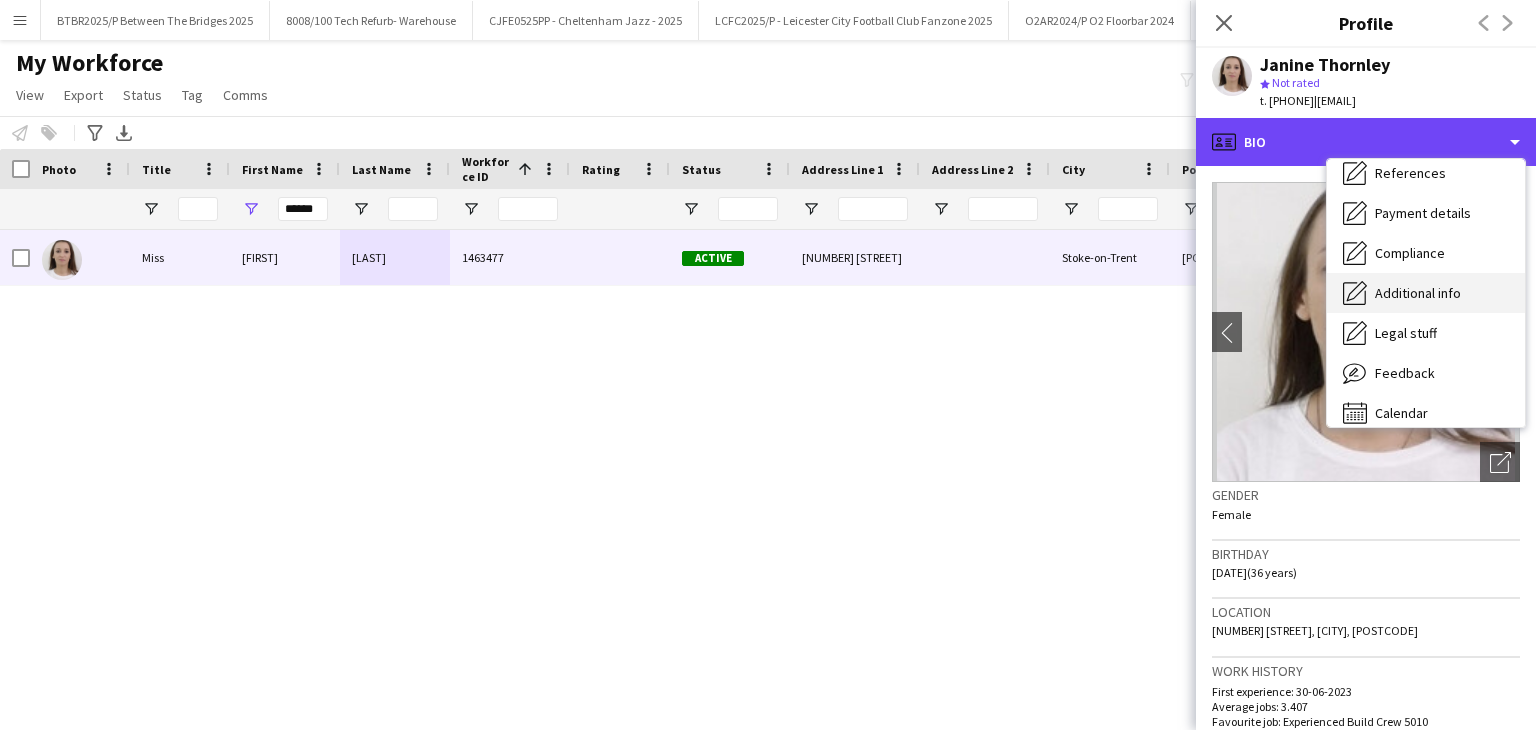 scroll, scrollTop: 228, scrollLeft: 0, axis: vertical 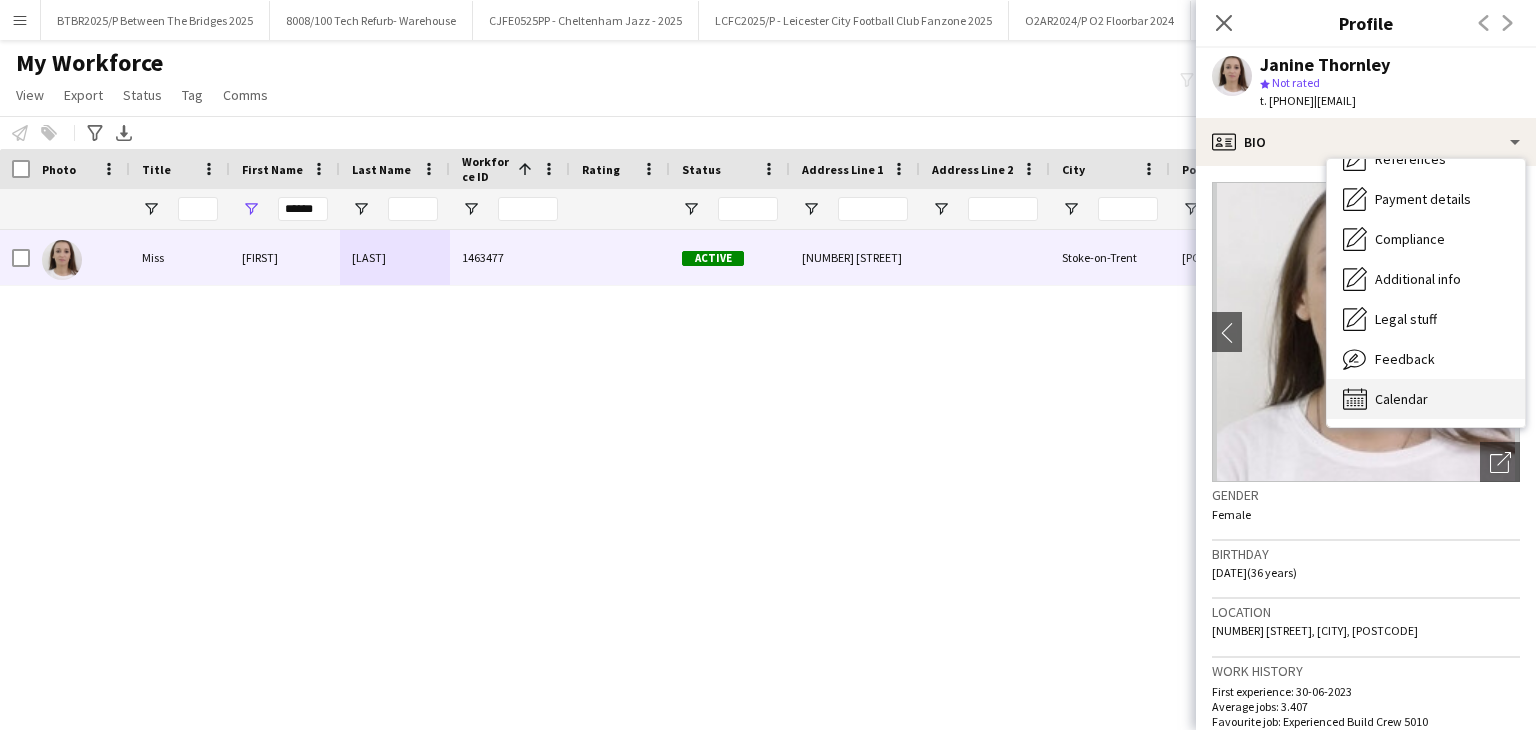 click on "Calendar
Calendar" at bounding box center (1426, 399) 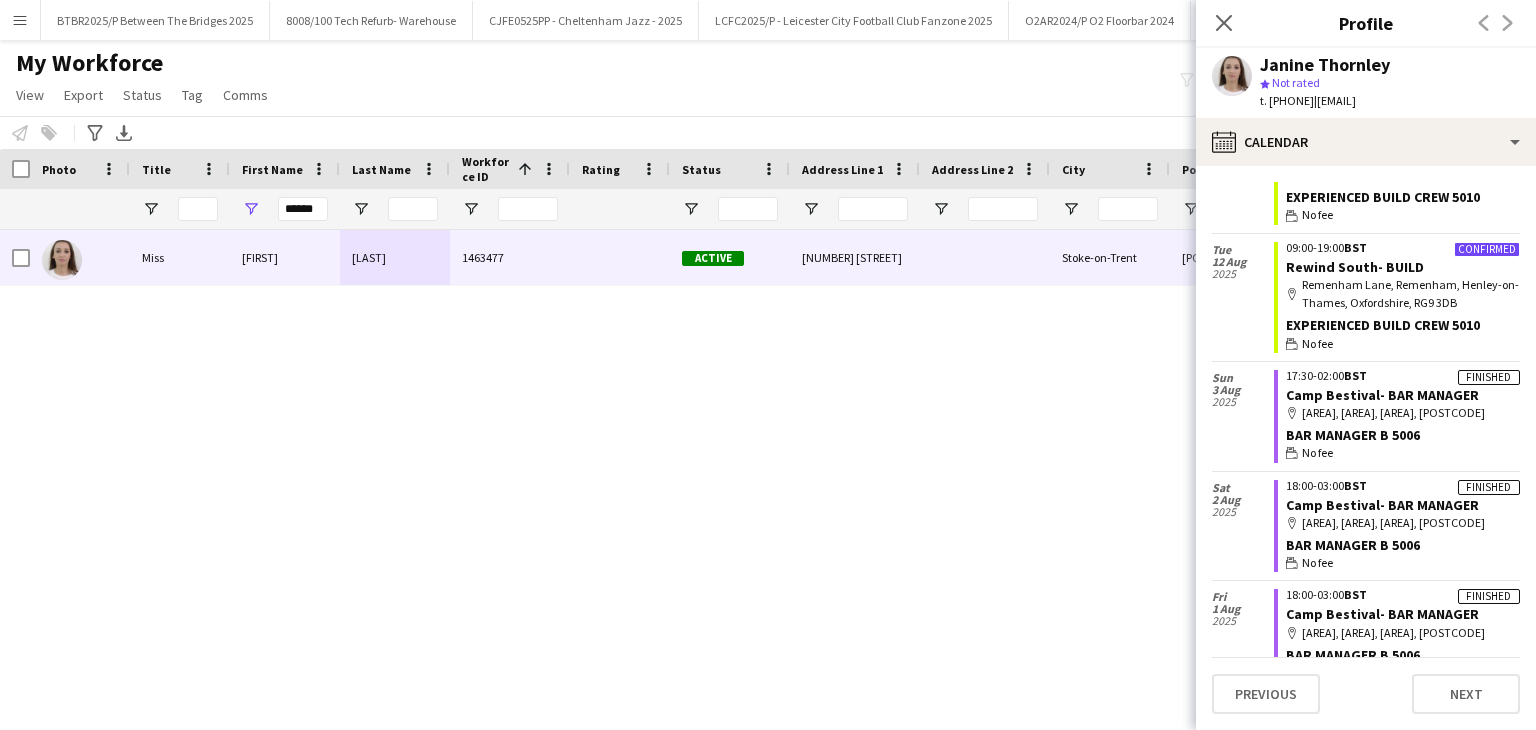 scroll, scrollTop: 2348, scrollLeft: 0, axis: vertical 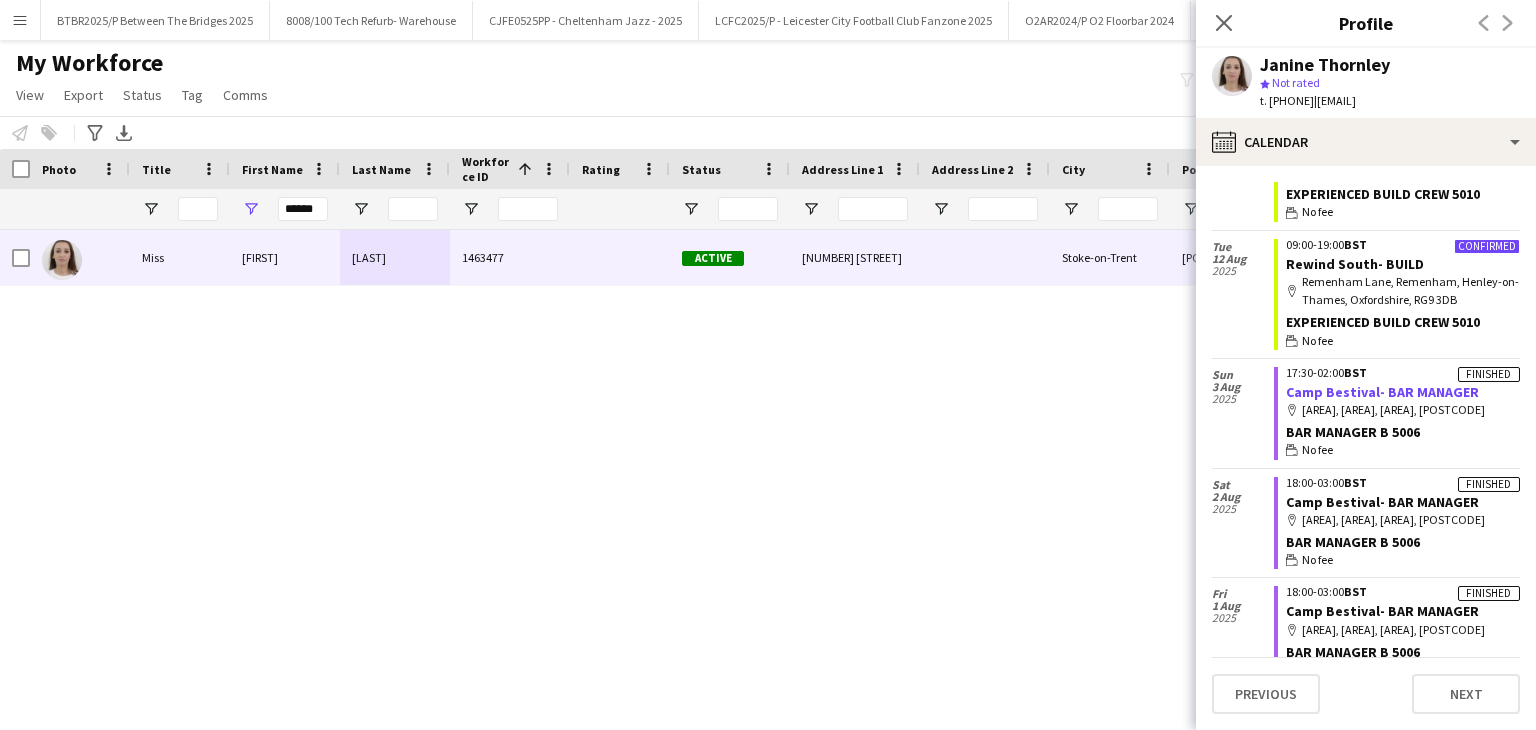 click on "Camp Bestival- BAR MANAGER" 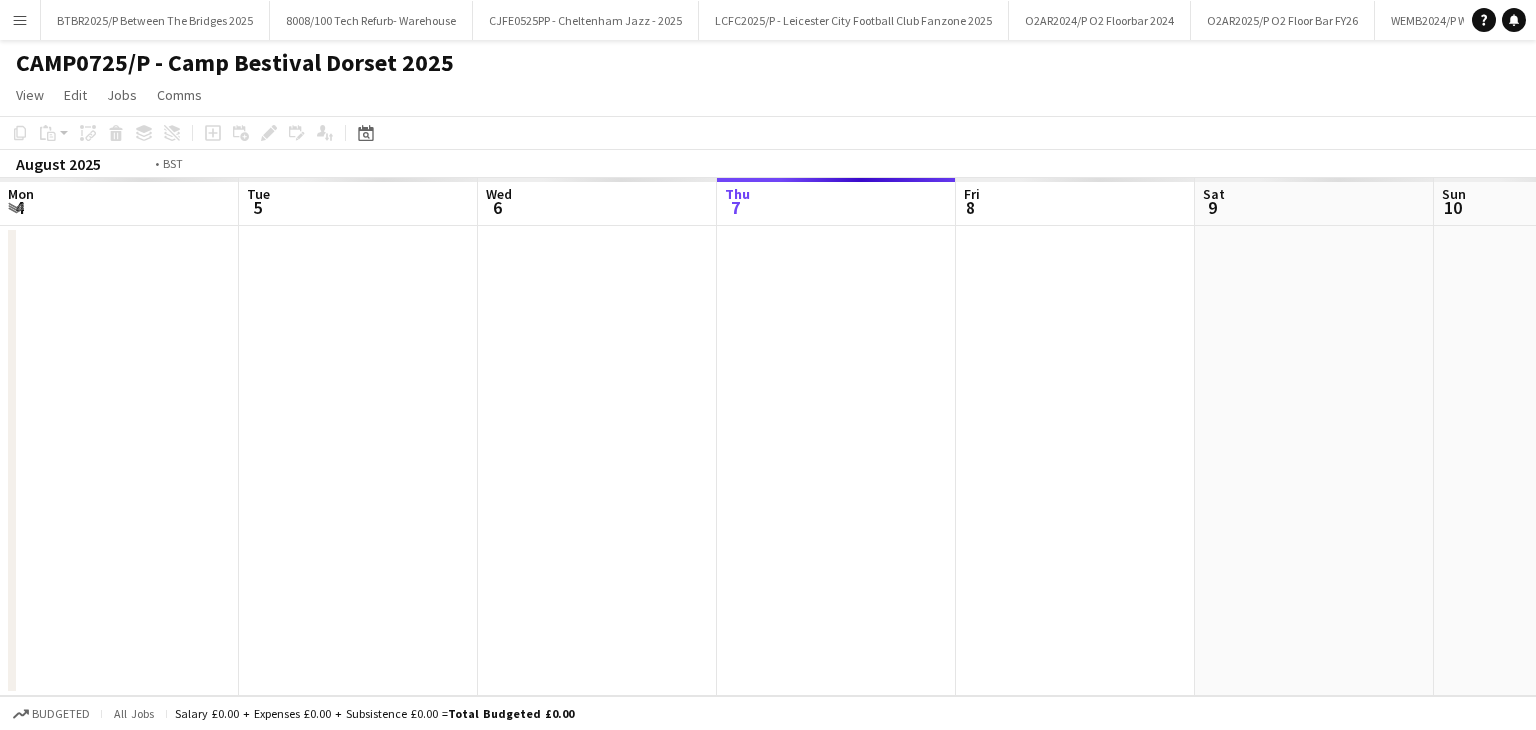 scroll, scrollTop: 0, scrollLeft: 0, axis: both 